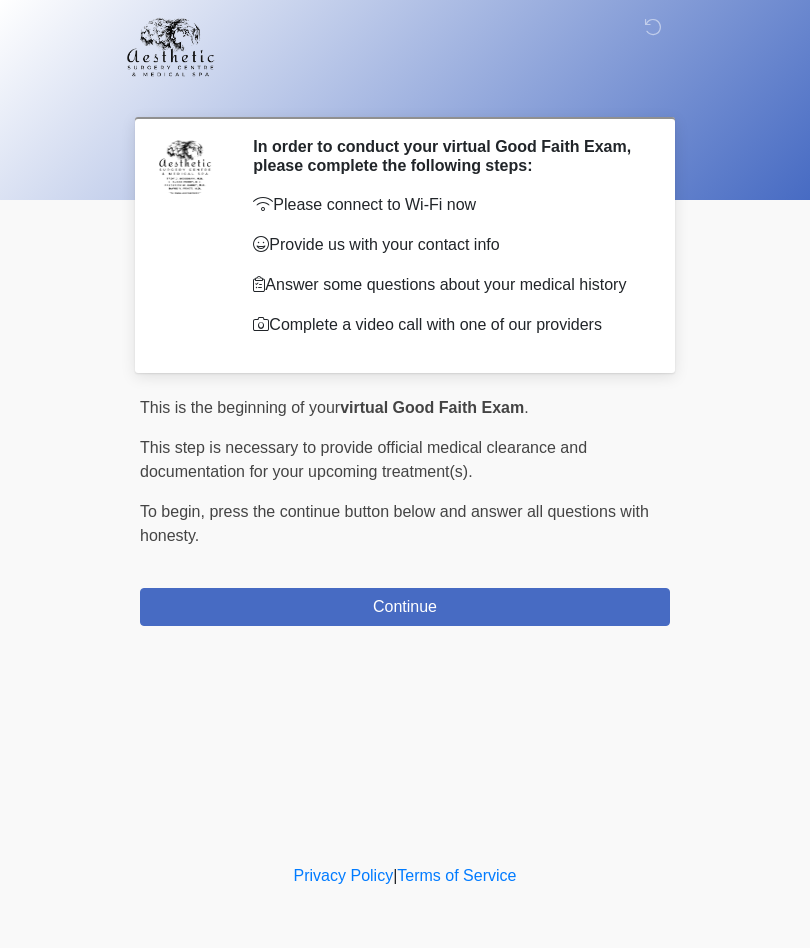 scroll, scrollTop: 0, scrollLeft: 0, axis: both 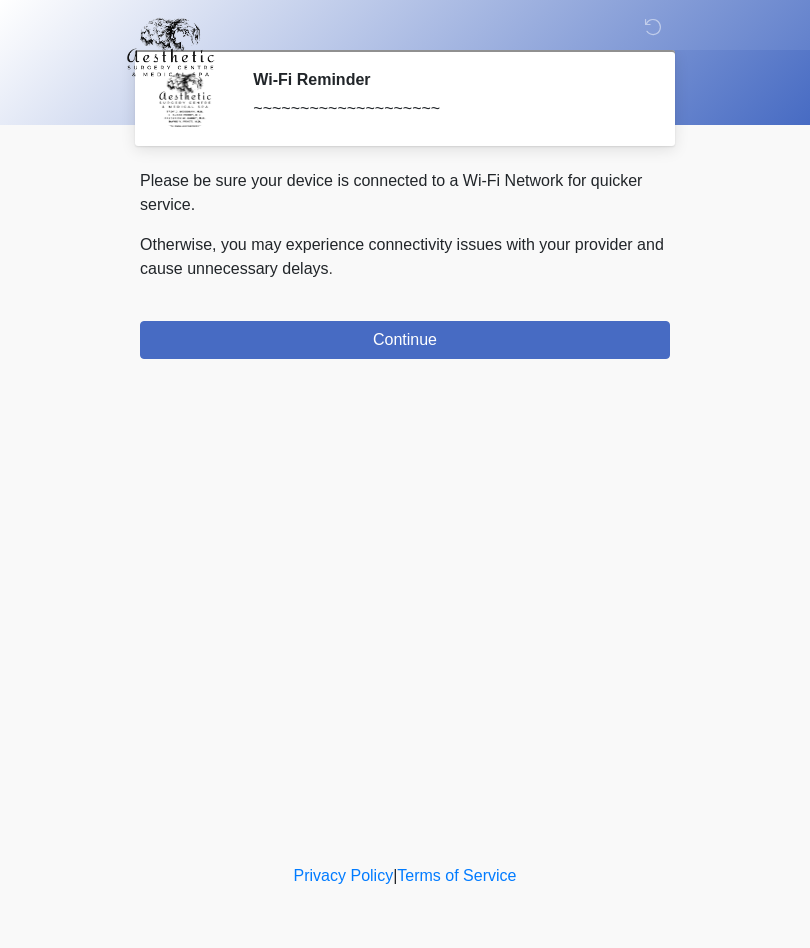 click on "Continue" at bounding box center (405, 340) 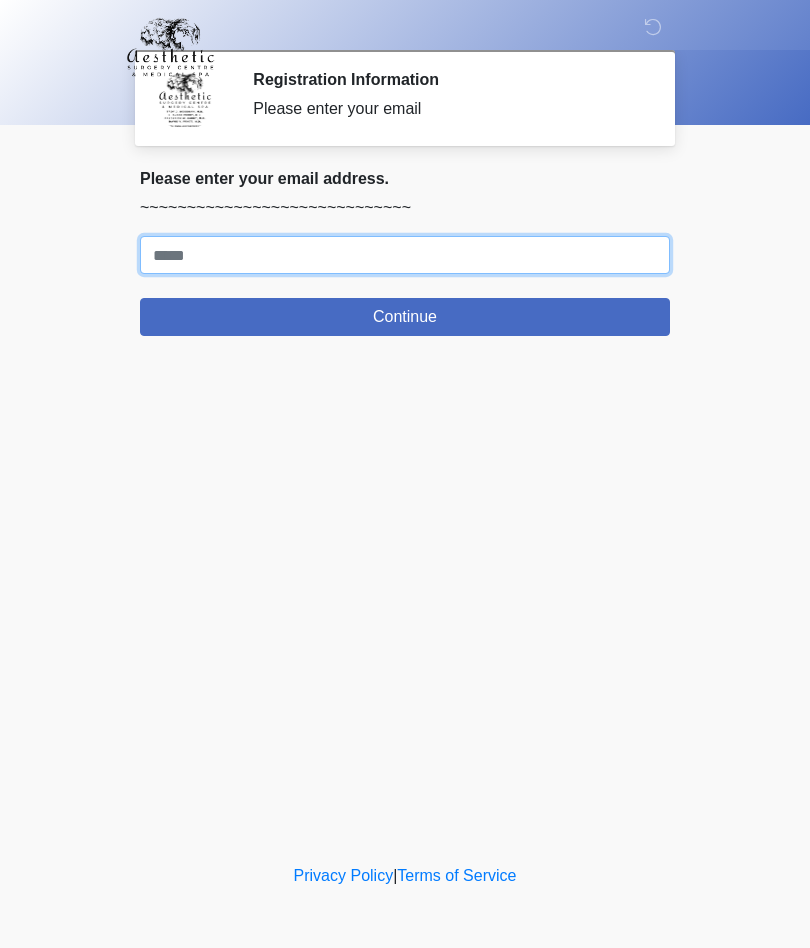 click on "Where should we email your treatment plan?" at bounding box center [405, 255] 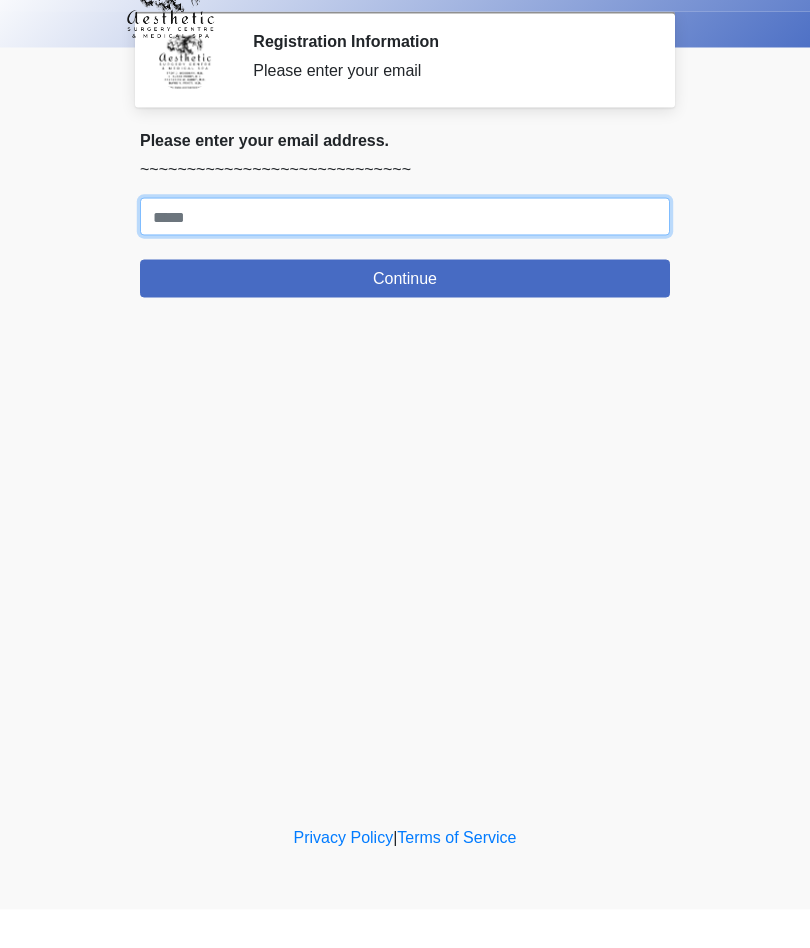 click on "Where should we email your treatment plan?" at bounding box center (405, 255) 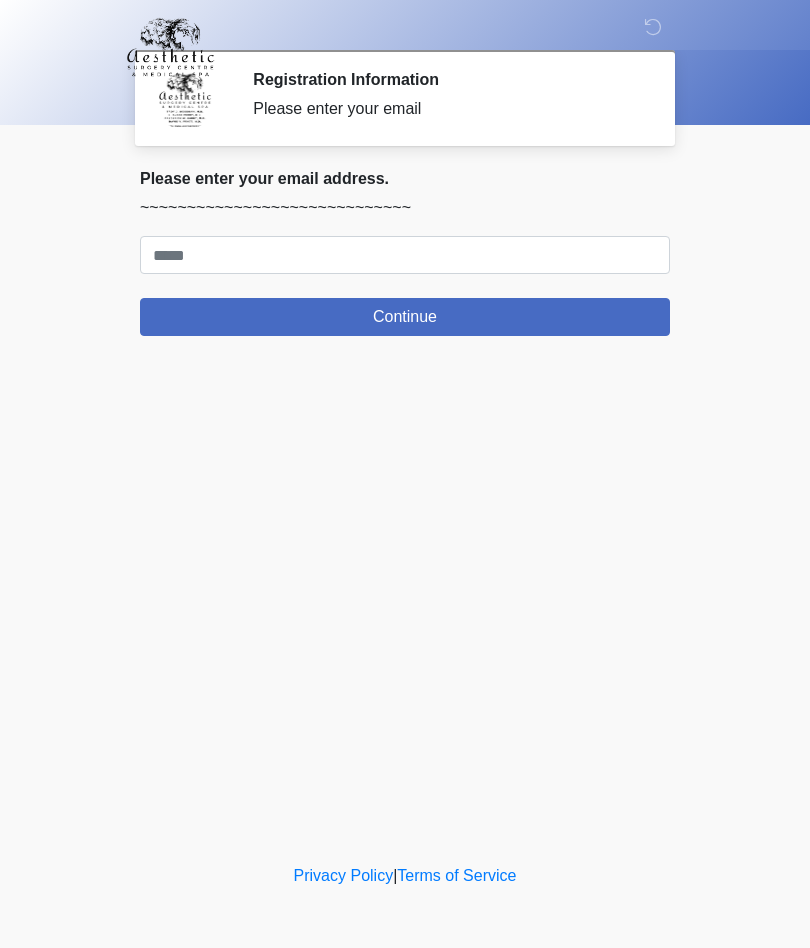 click on "‎ ‎ ‎ ‎
Registration Information
Please enter your email [EMAIL]
Please connect to Wi-Fi now   Provide us with your contact info  Answer some questions about your medical history  Complete a video call with one of our providers
This is the beginning of your  virtual Good Faith Exam .  ﻿﻿﻿﻿﻿﻿﻿﻿ This step is necessary to provide official medical clearance and documentation for your upcoming treatment(s).   ﻿﻿﻿﻿﻿﻿To begin, ﻿﻿﻿﻿﻿﻿ press the continue button below and answer all questions with honesty.
Continue
Please be sure your device is connected to a Wi-Fi Network for quicker service. Otherwise, you may experience connectivity issues with your provider and cause unnecessary delays  .
Continue" at bounding box center [405, 430] 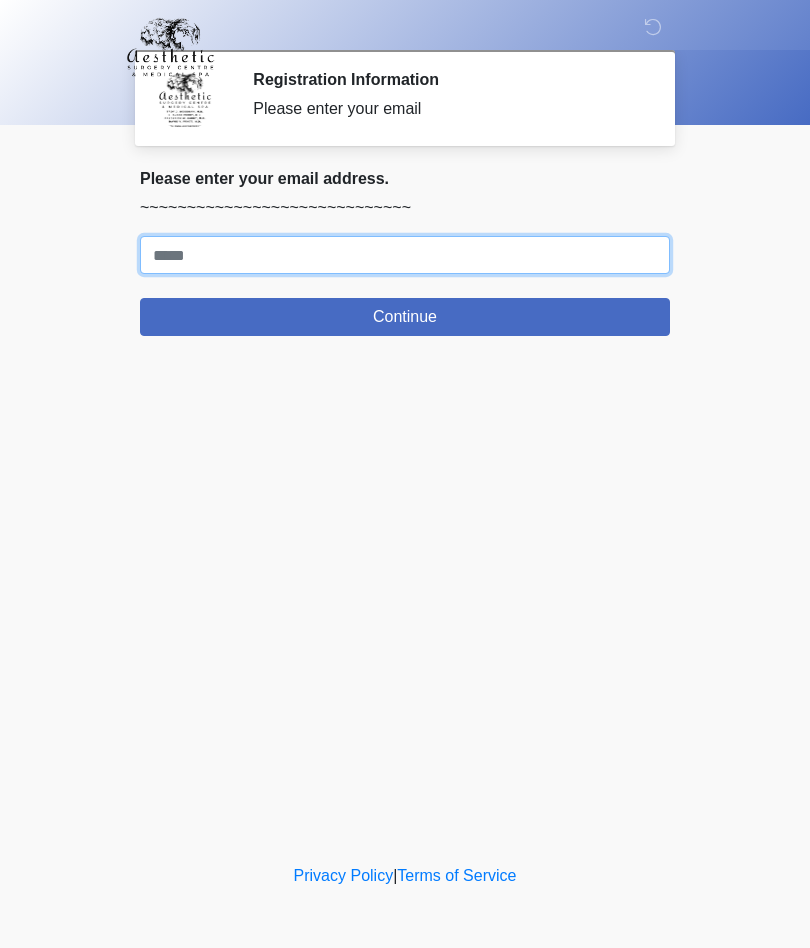 click on "Where should we email your treatment plan?" at bounding box center [405, 255] 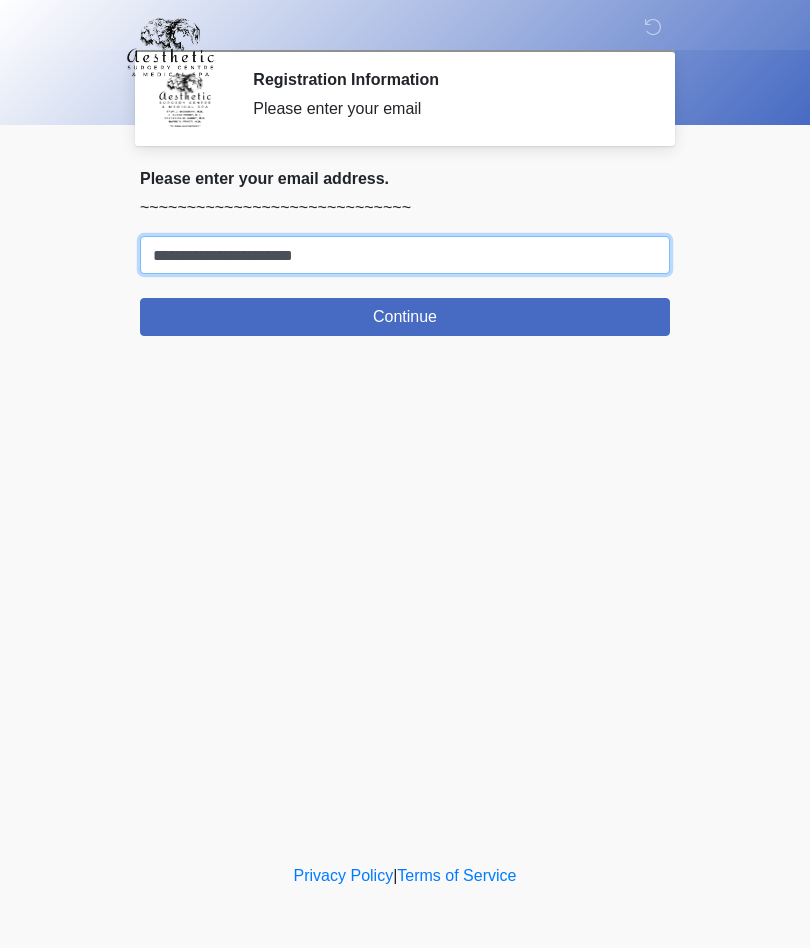 type on "**********" 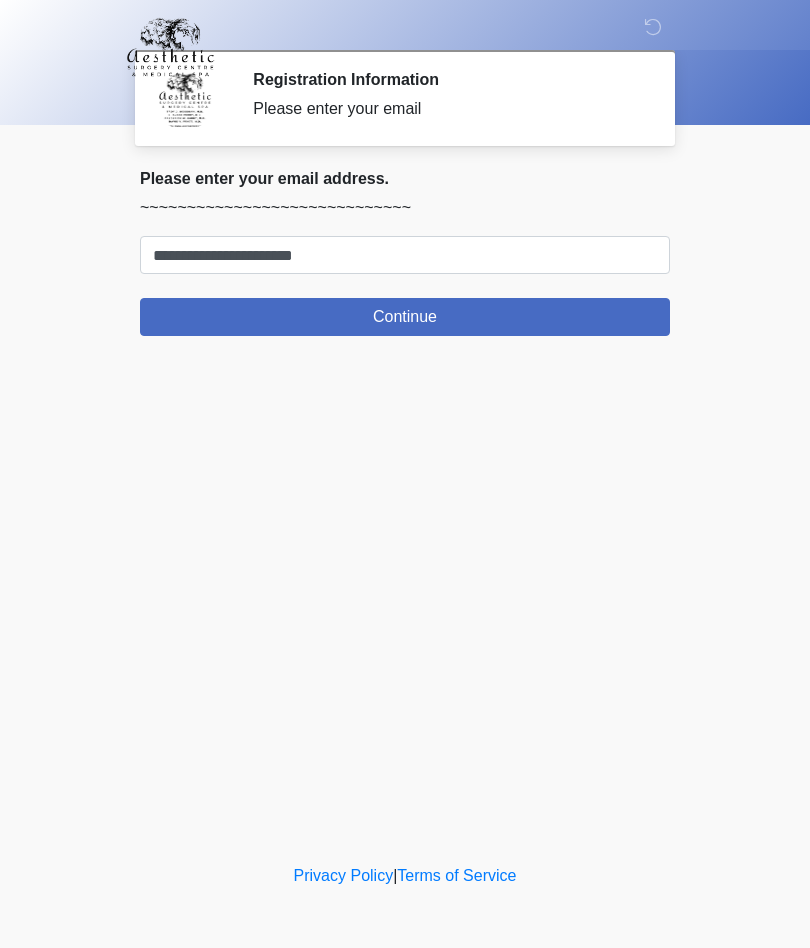 click on "Continue" at bounding box center [405, 317] 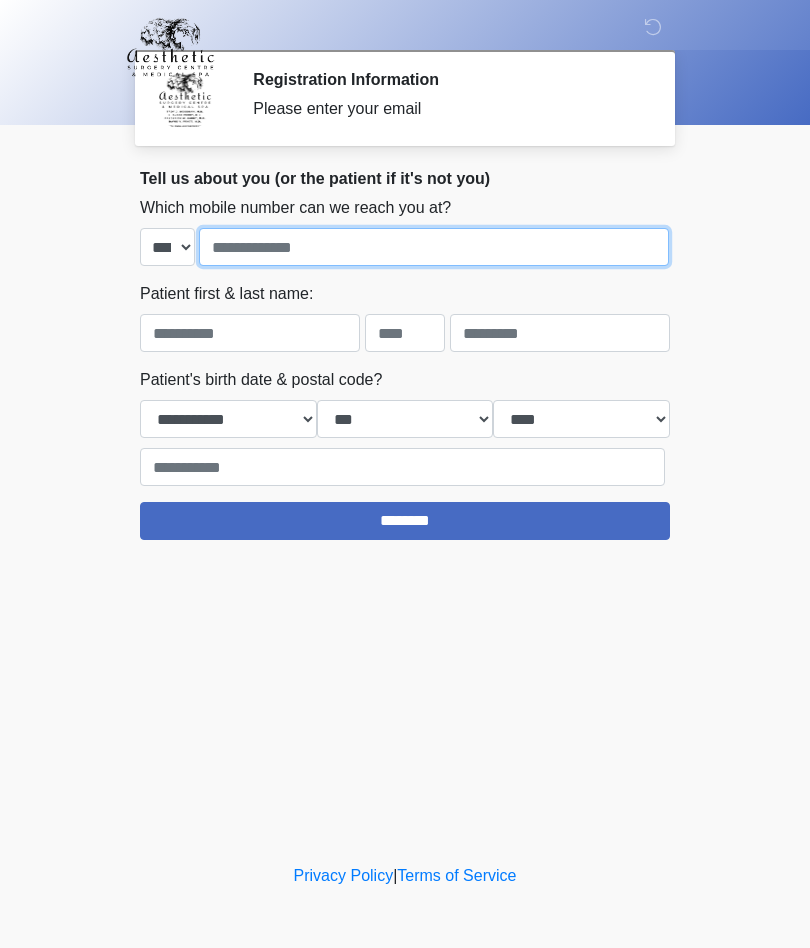 click at bounding box center (434, 247) 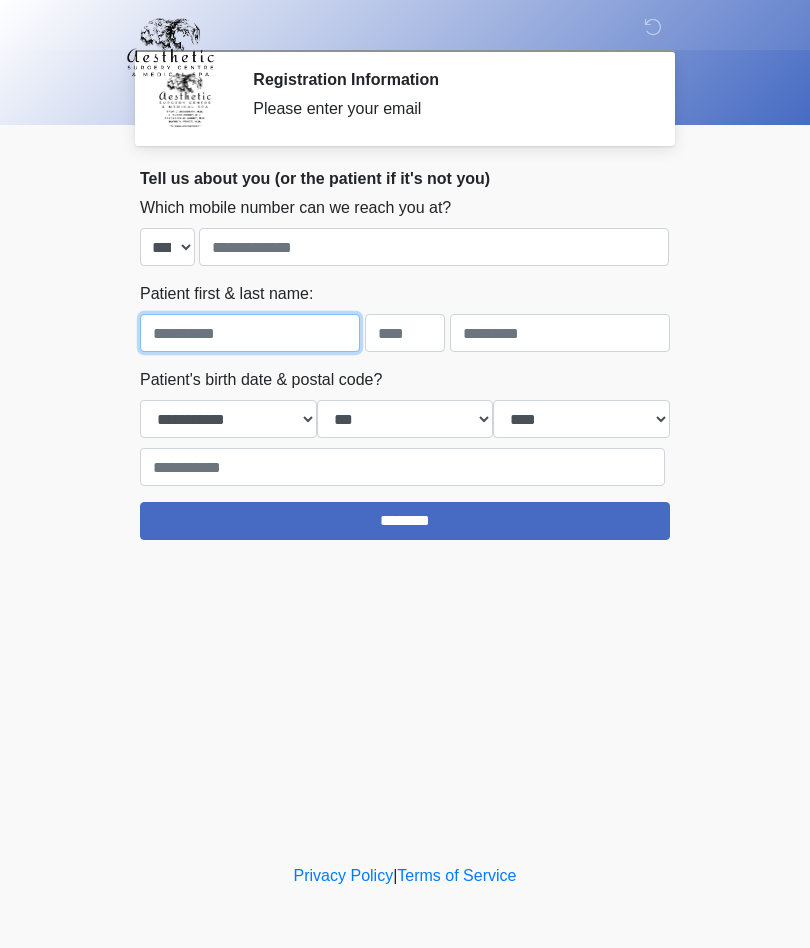 click at bounding box center [250, 333] 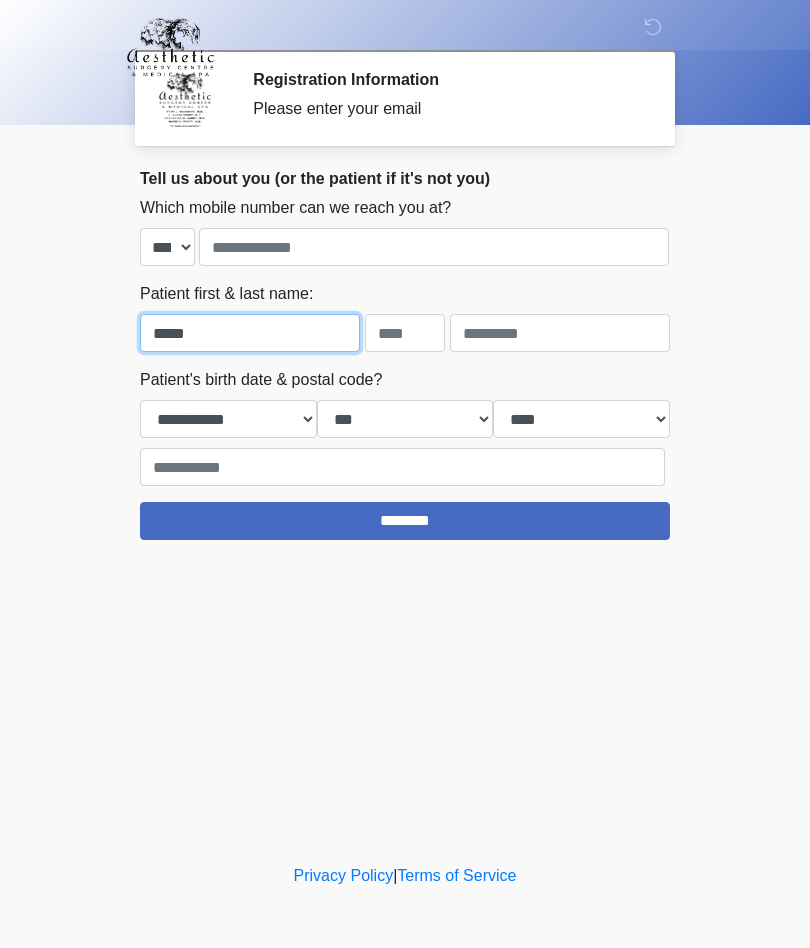 type on "*****" 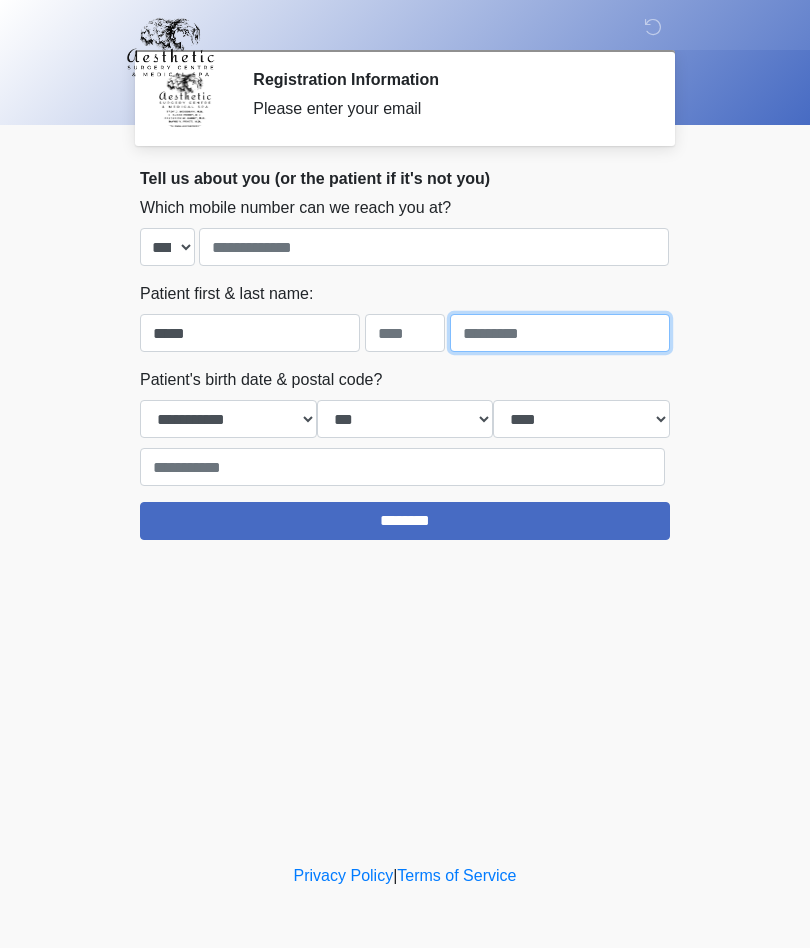 click at bounding box center (560, 333) 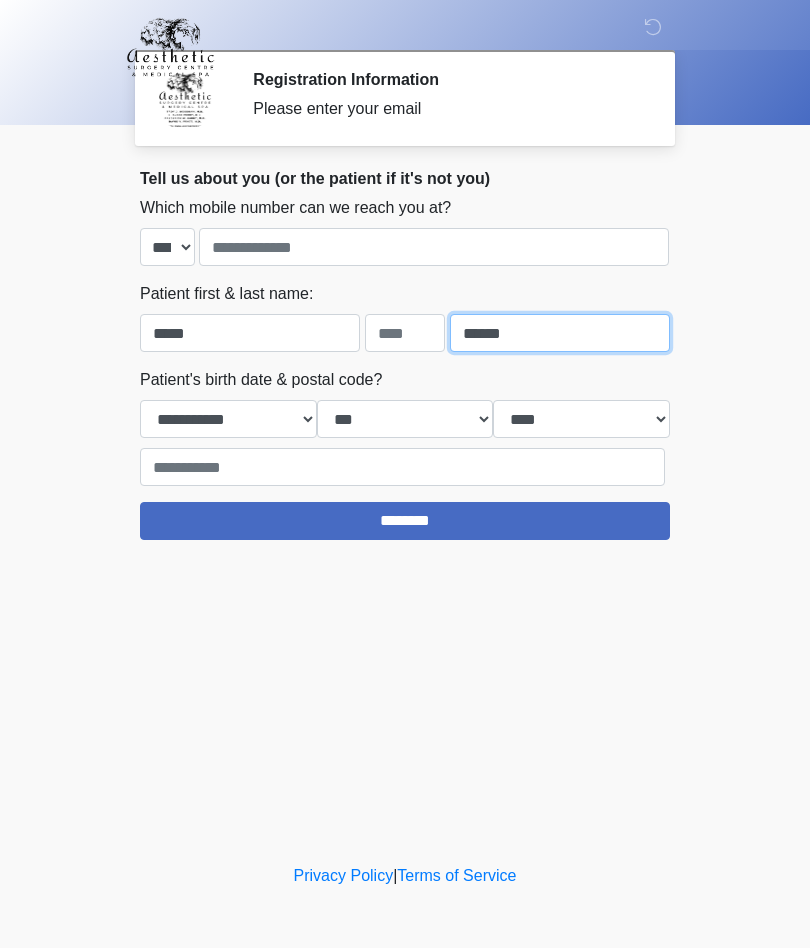 type on "******" 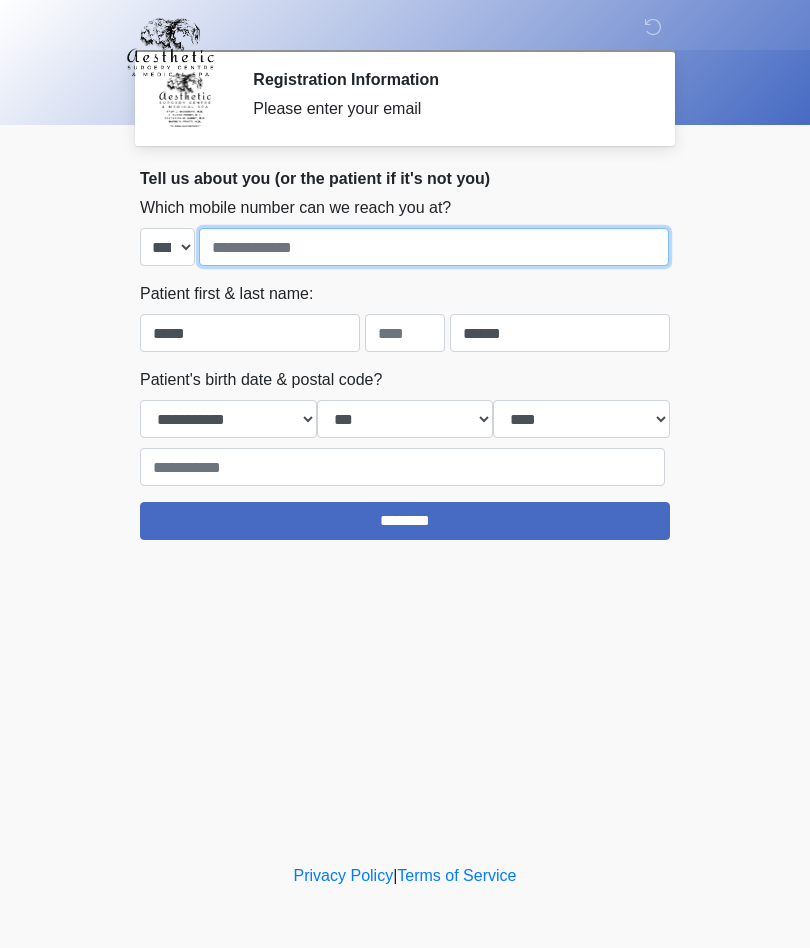 click at bounding box center [434, 247] 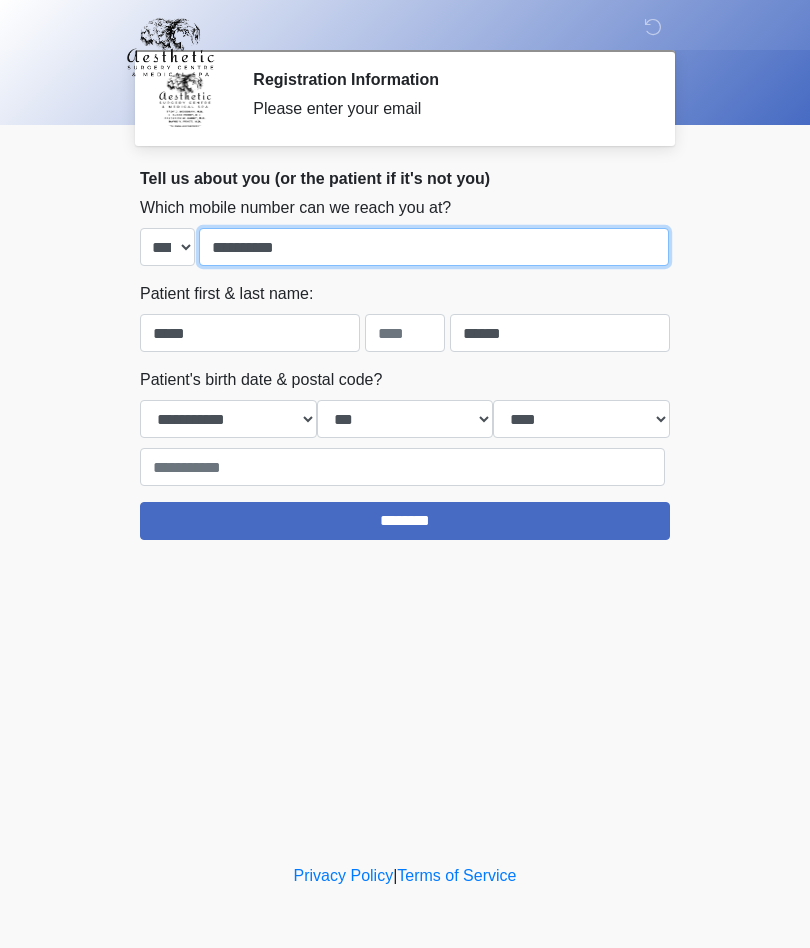 type on "**********" 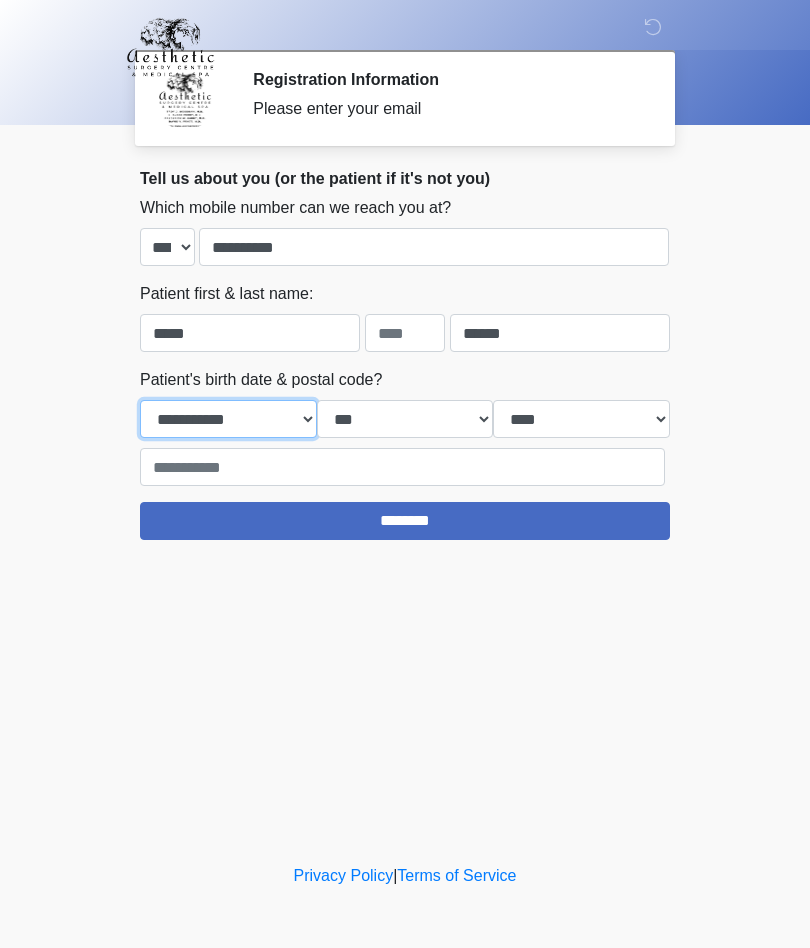 click on "**********" at bounding box center (228, 419) 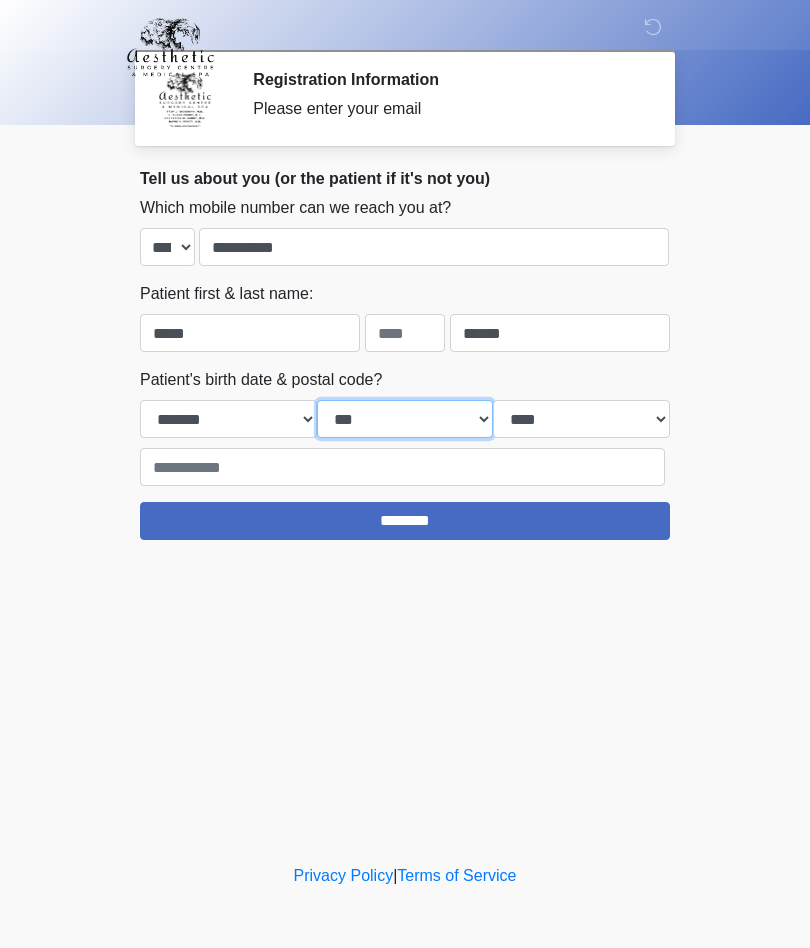 click on "***
*
*
*
*
*
*
*
*
*
**
**
**
**
**
**
**
**
**
**
**
**
**
**
**
**
**
**
**
**
**
**" at bounding box center [405, 419] 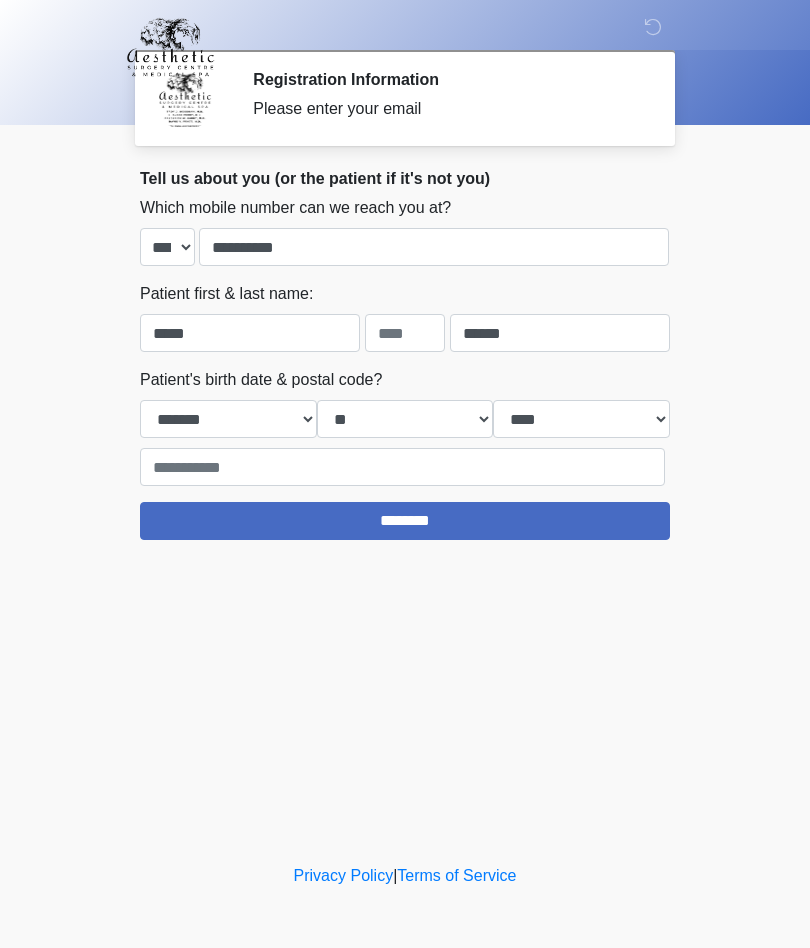 click on "****
****
****
****
****
****
****
****
****
****
****
****
****
****
****
****
****
****
****
****
****
****
****
****
****
****
****
****
****
****
****
****
****
****
****
****
****
****
****
****
****
****
****
****
****
****
****
****
****
****
****
****
****
****
****
****
****
****
****
****
****
****
****
****
****
****
****
****
****
****
****
****
****
****
****
****
****
****
****
****
****
****
****
****
****
****
****
****
****
****
****
****
****
****
****
****
****
****
****
****
****
****" at bounding box center (581, 419) 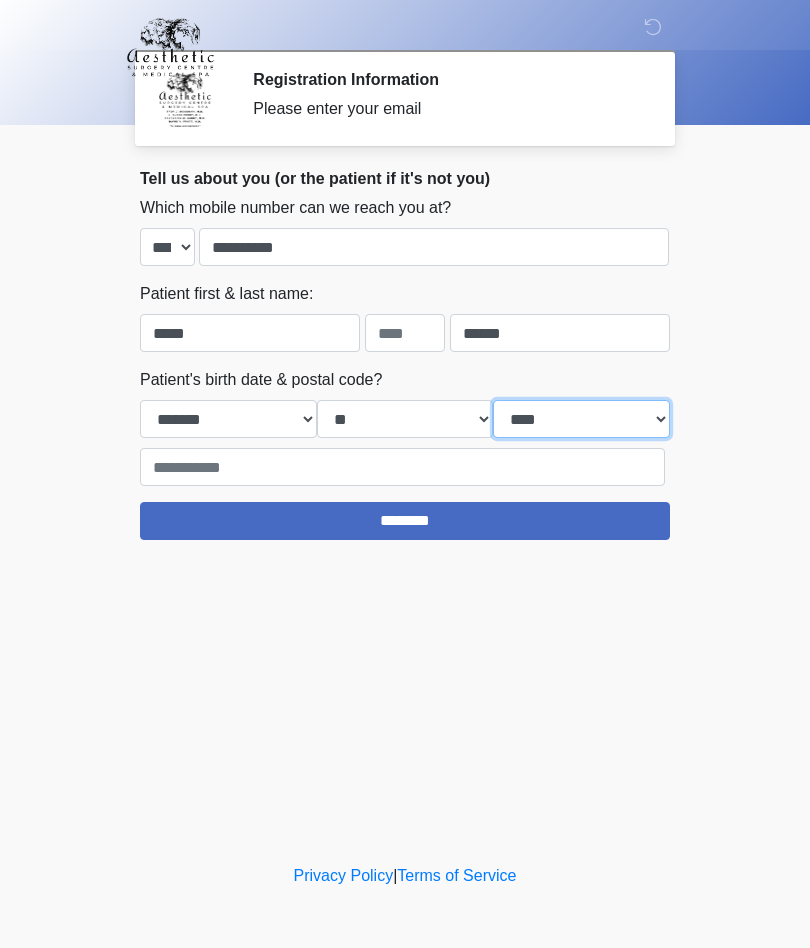 select on "****" 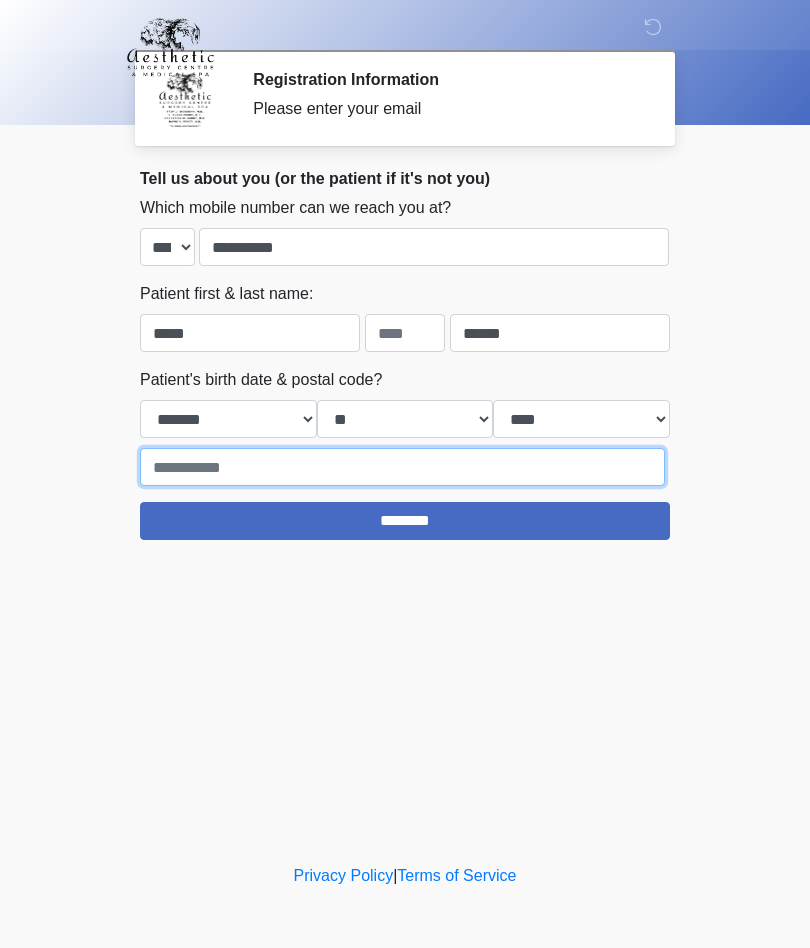click at bounding box center [402, 467] 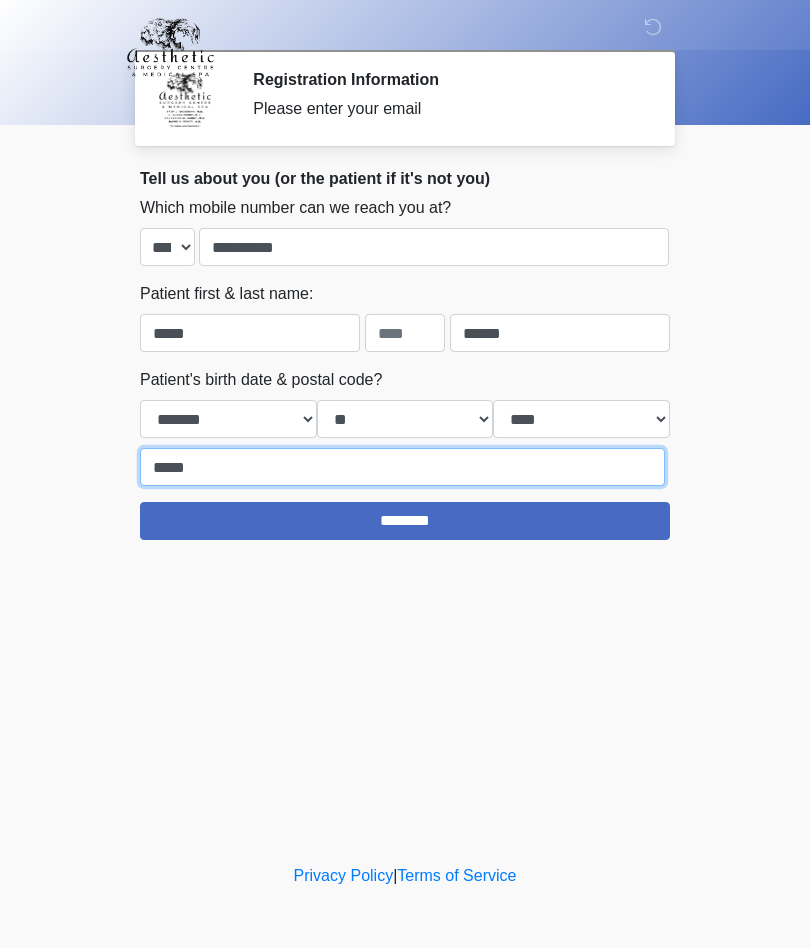 type on "*****" 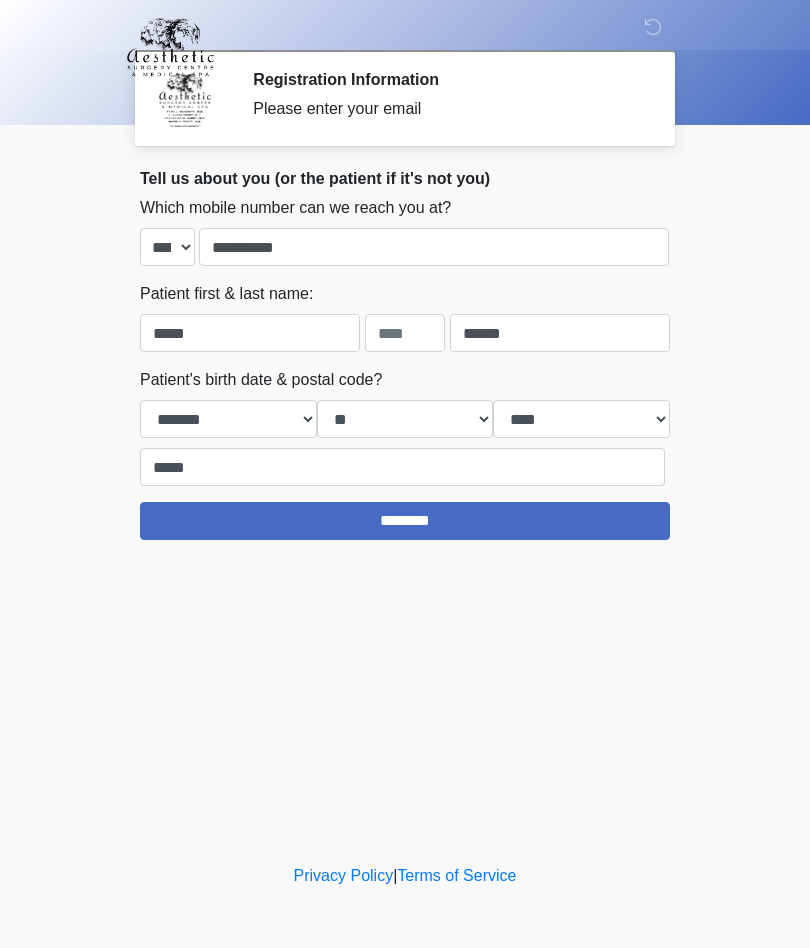 click on "********" at bounding box center (405, 521) 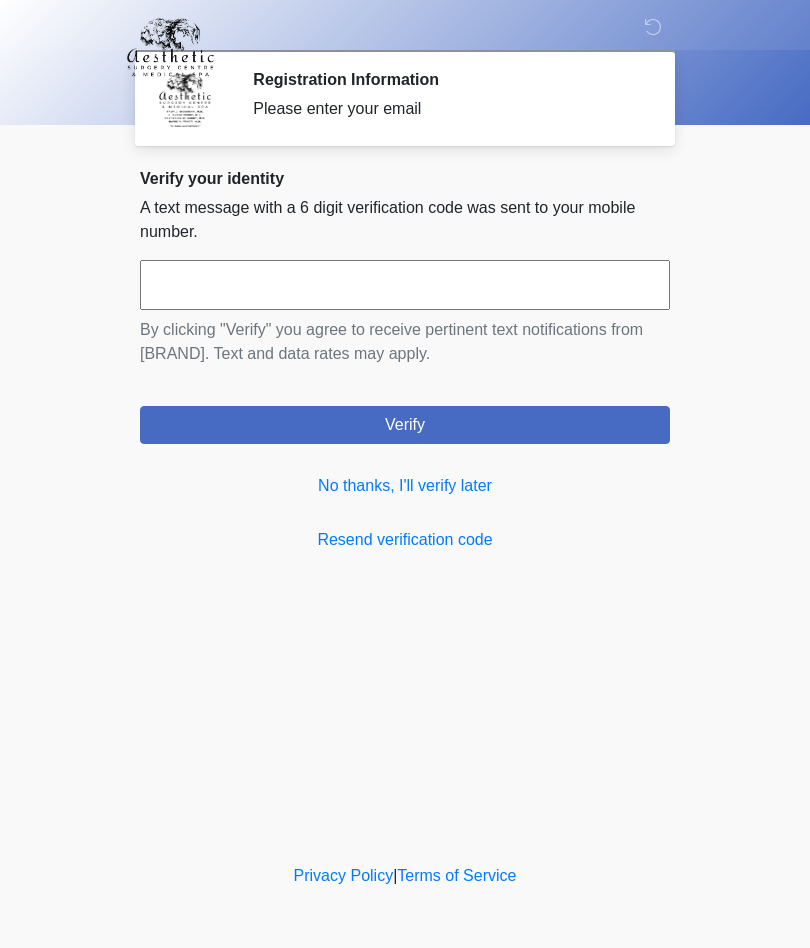 click on "No thanks, I'll verify later" at bounding box center [405, 486] 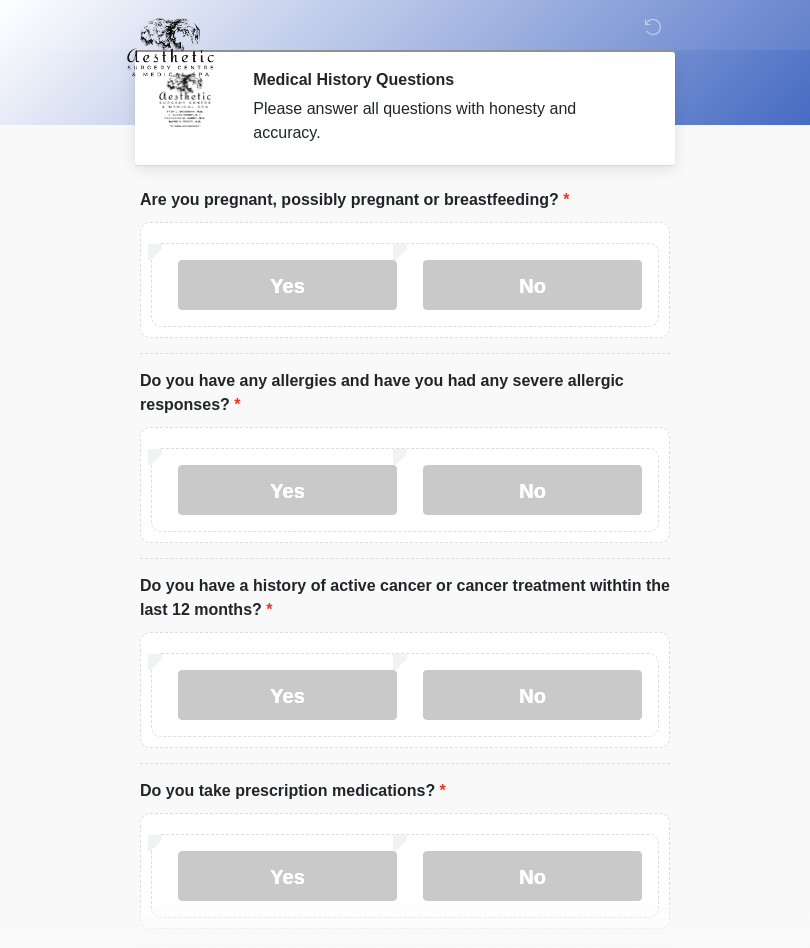 click on "No" at bounding box center (532, 285) 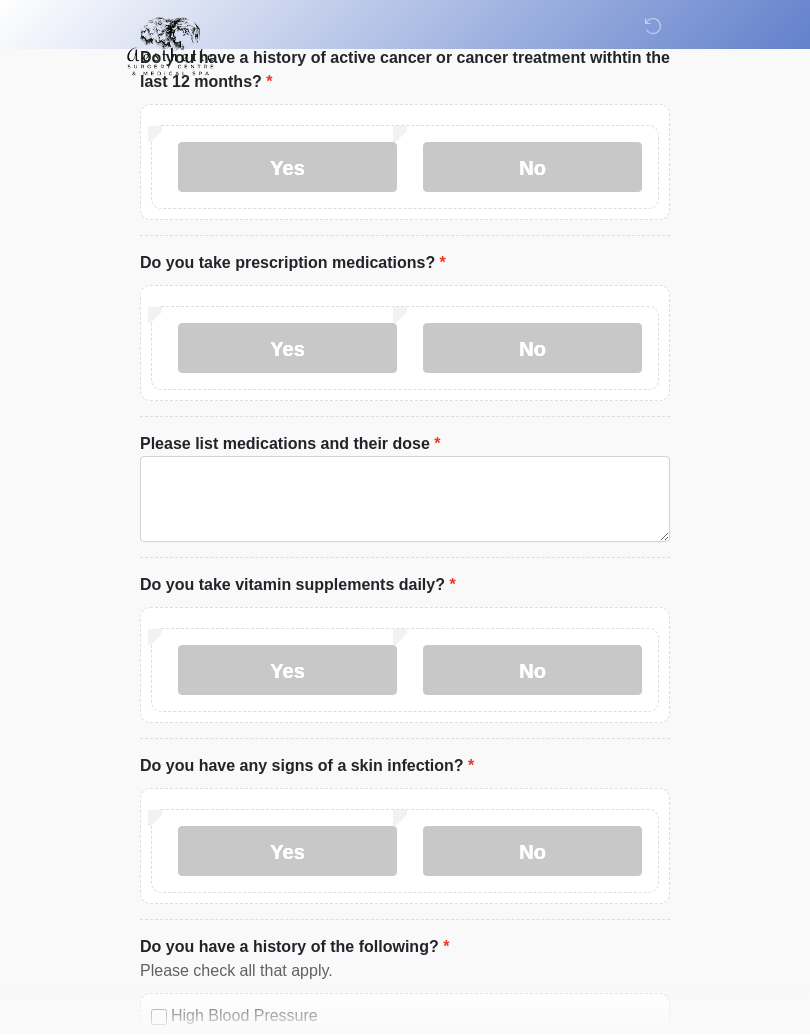 scroll, scrollTop: 528, scrollLeft: 0, axis: vertical 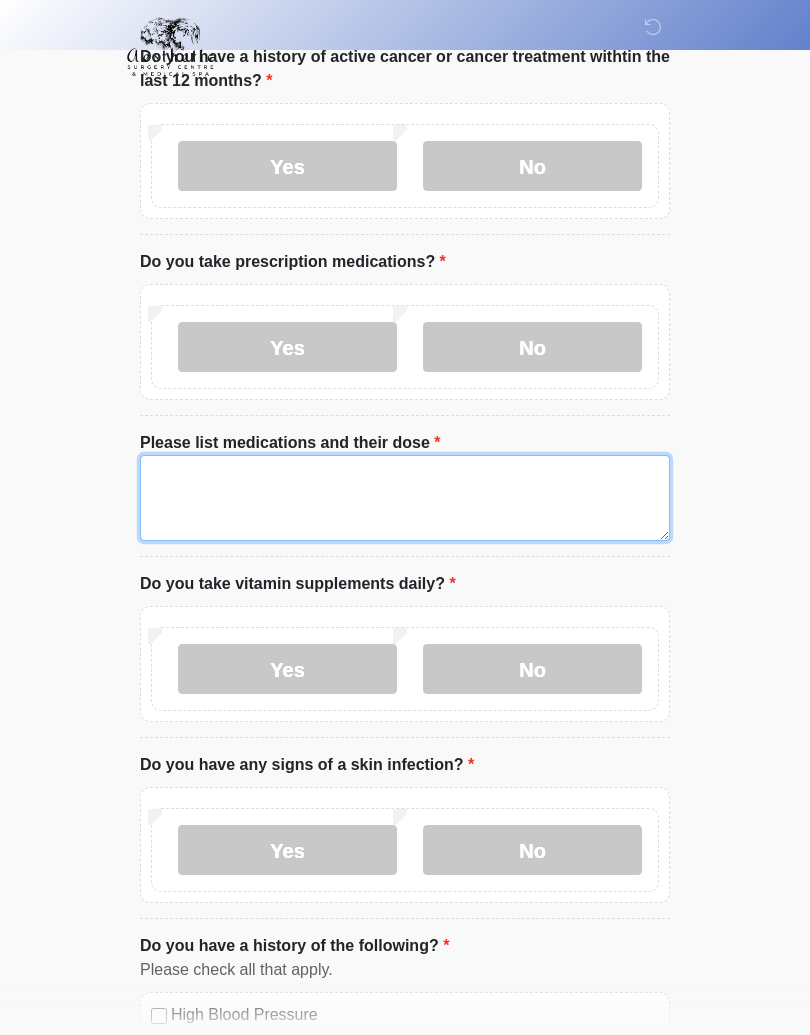 click on "Please list medications and their dose" at bounding box center [405, 499] 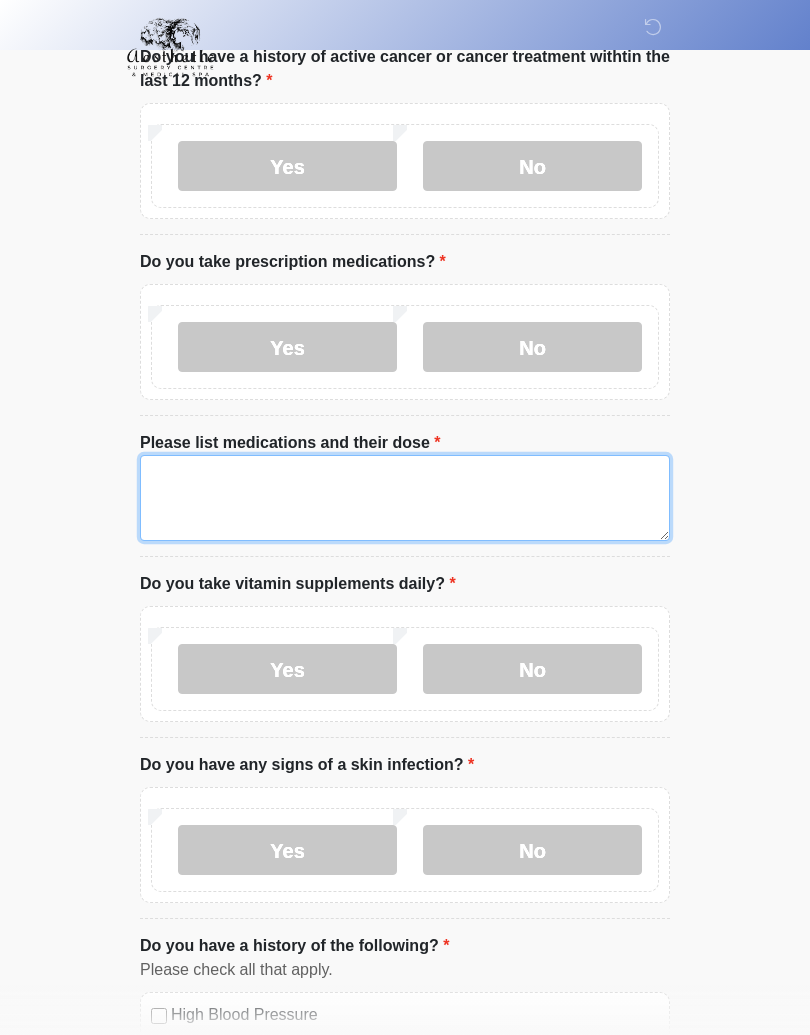 scroll, scrollTop: 528, scrollLeft: 0, axis: vertical 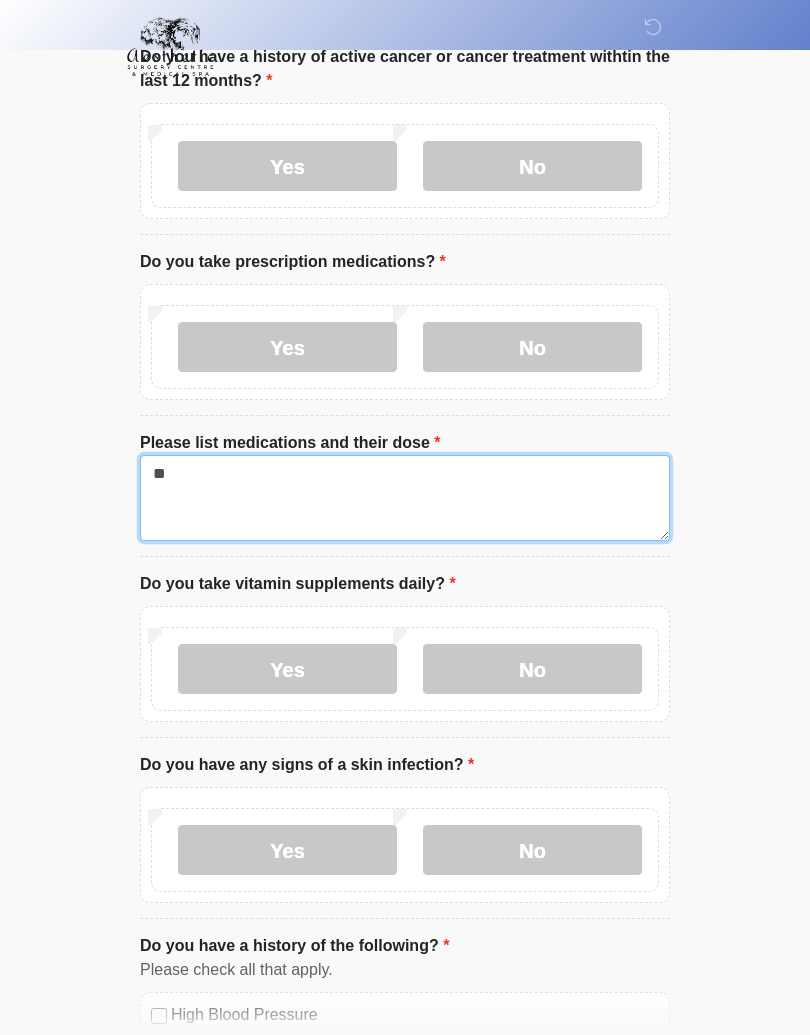 type on "*" 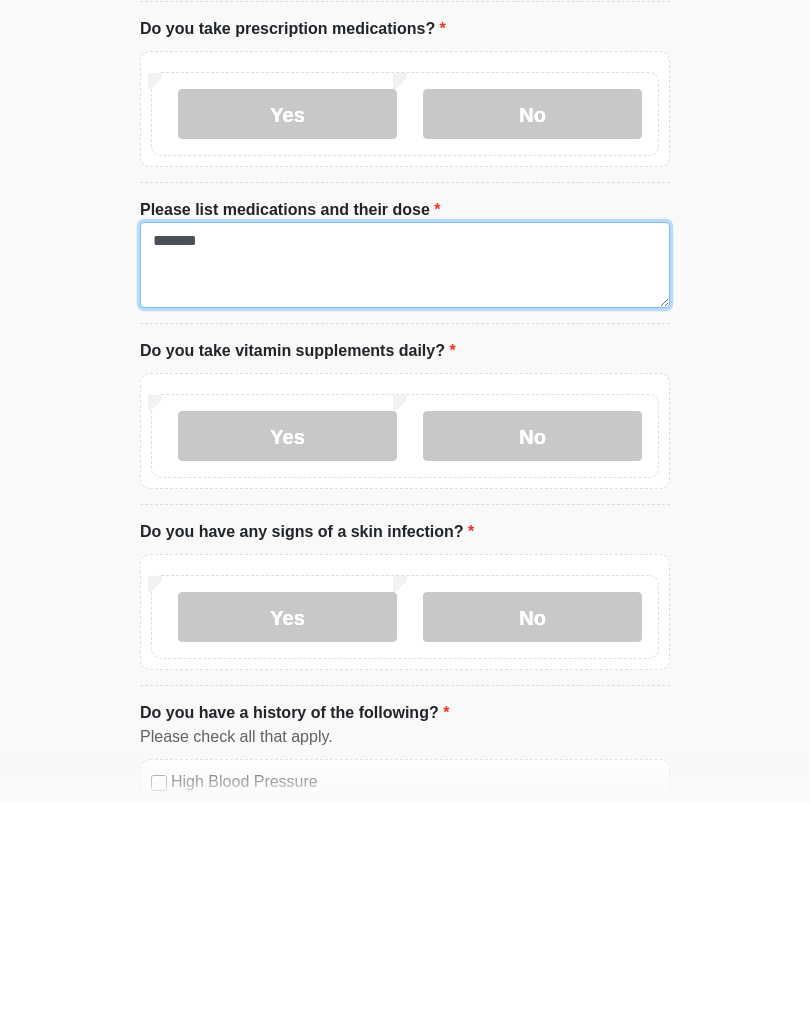 type on "*******" 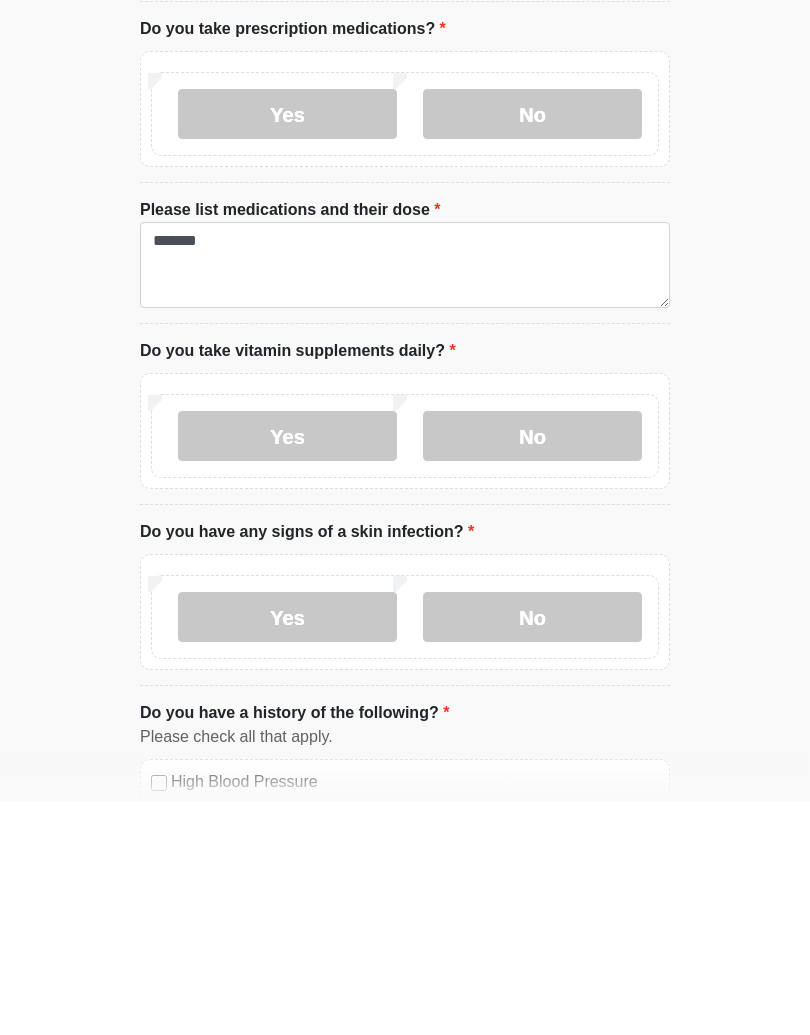 click on "No" at bounding box center (532, 670) 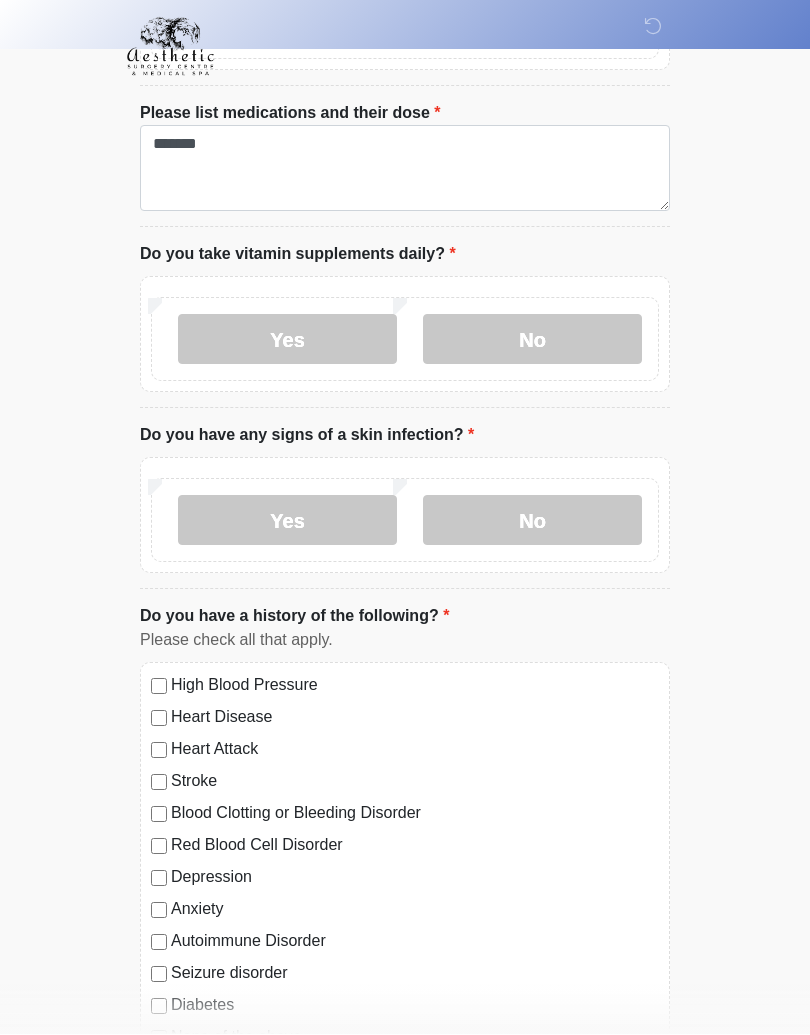 click on "No" at bounding box center [532, 521] 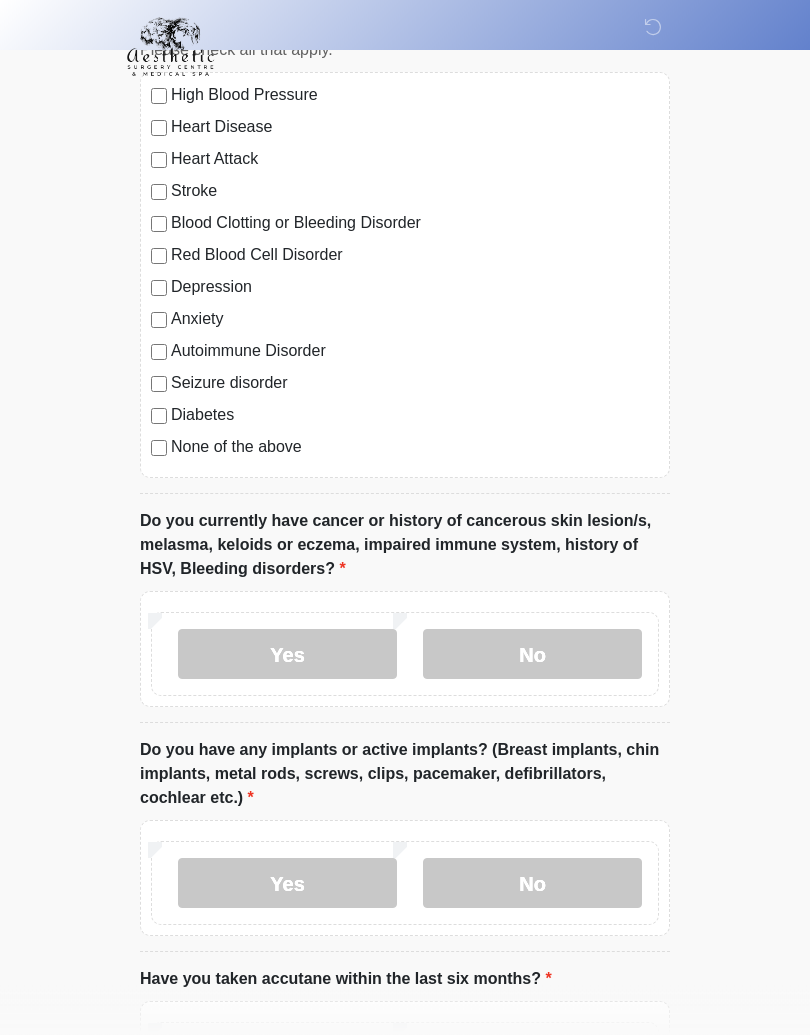 scroll, scrollTop: 1463, scrollLeft: 0, axis: vertical 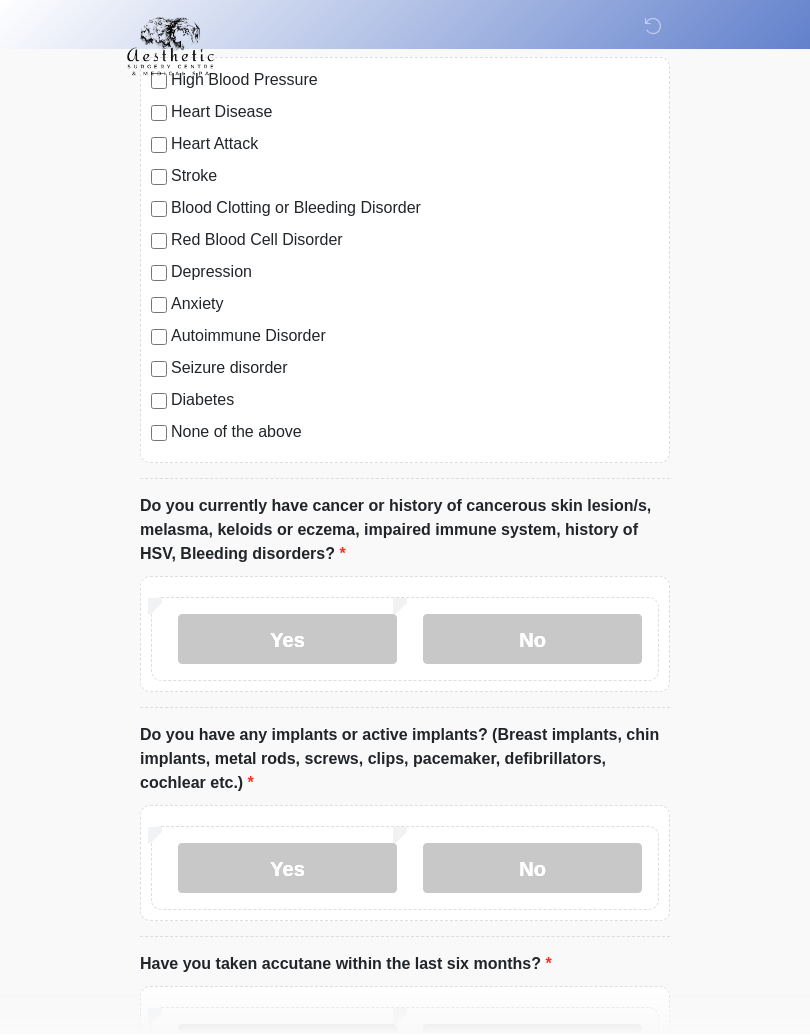 click on "No" at bounding box center (532, 640) 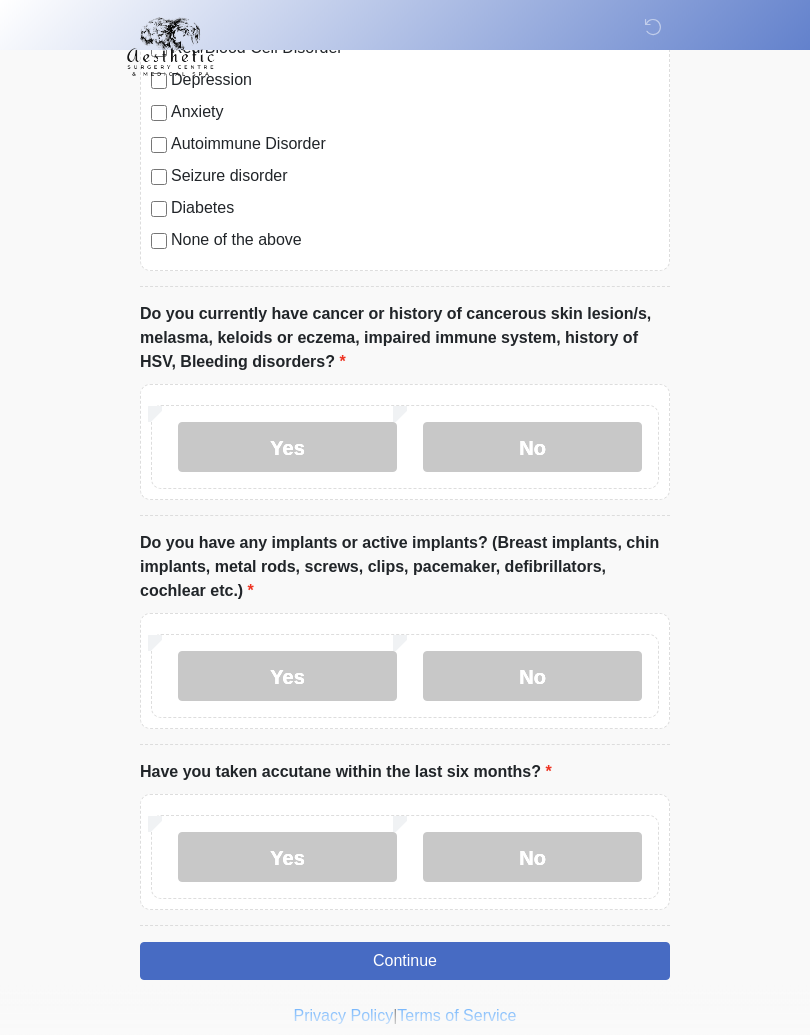 scroll, scrollTop: 1683, scrollLeft: 0, axis: vertical 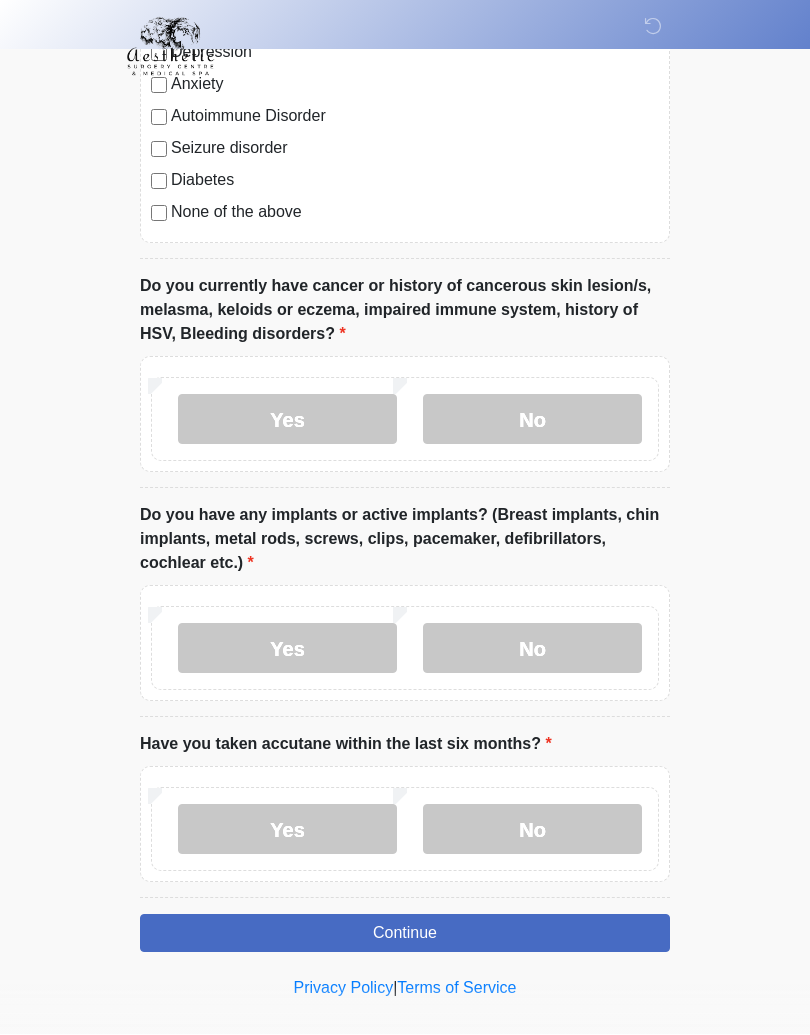 click on "No" at bounding box center [532, 649] 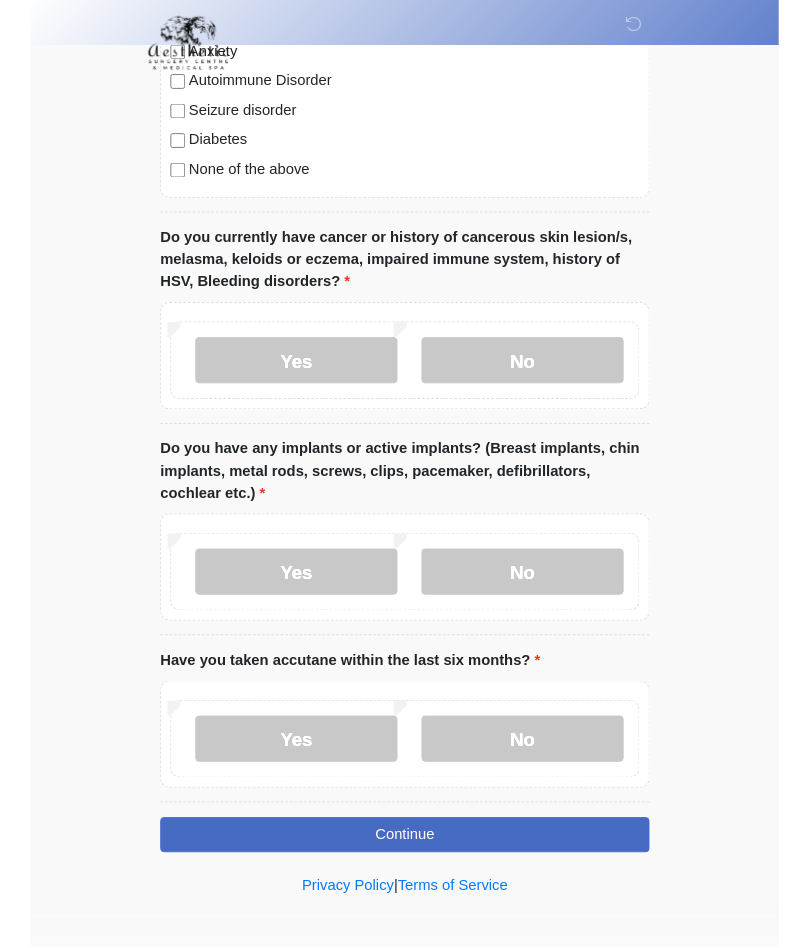 scroll, scrollTop: 1791, scrollLeft: 0, axis: vertical 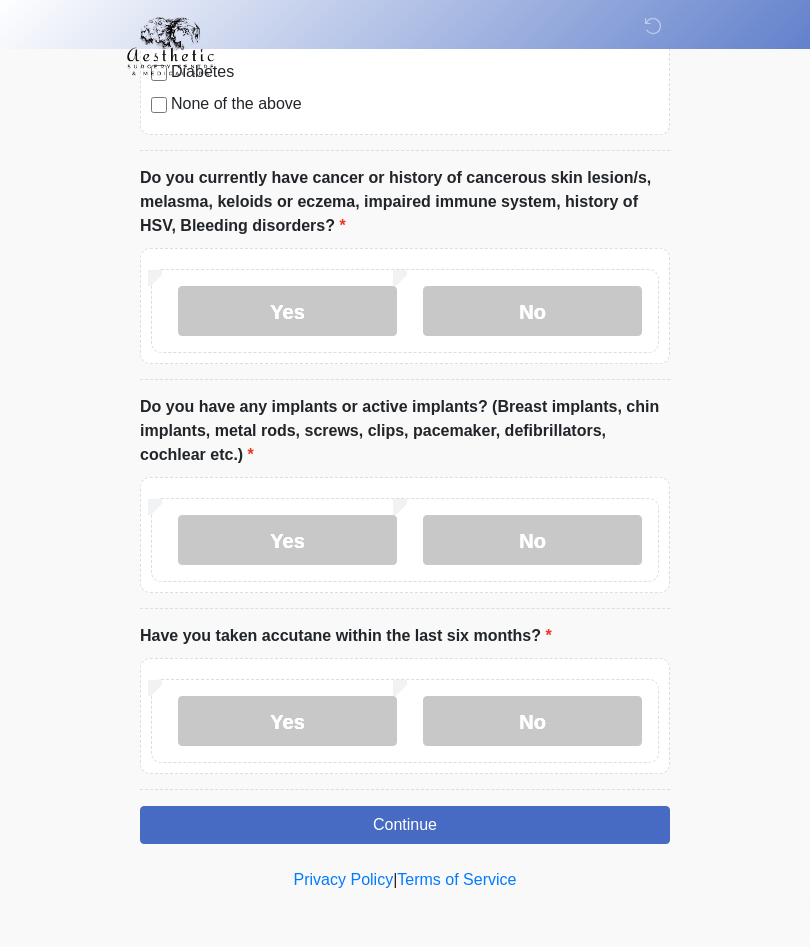 click on "No" at bounding box center [532, 722] 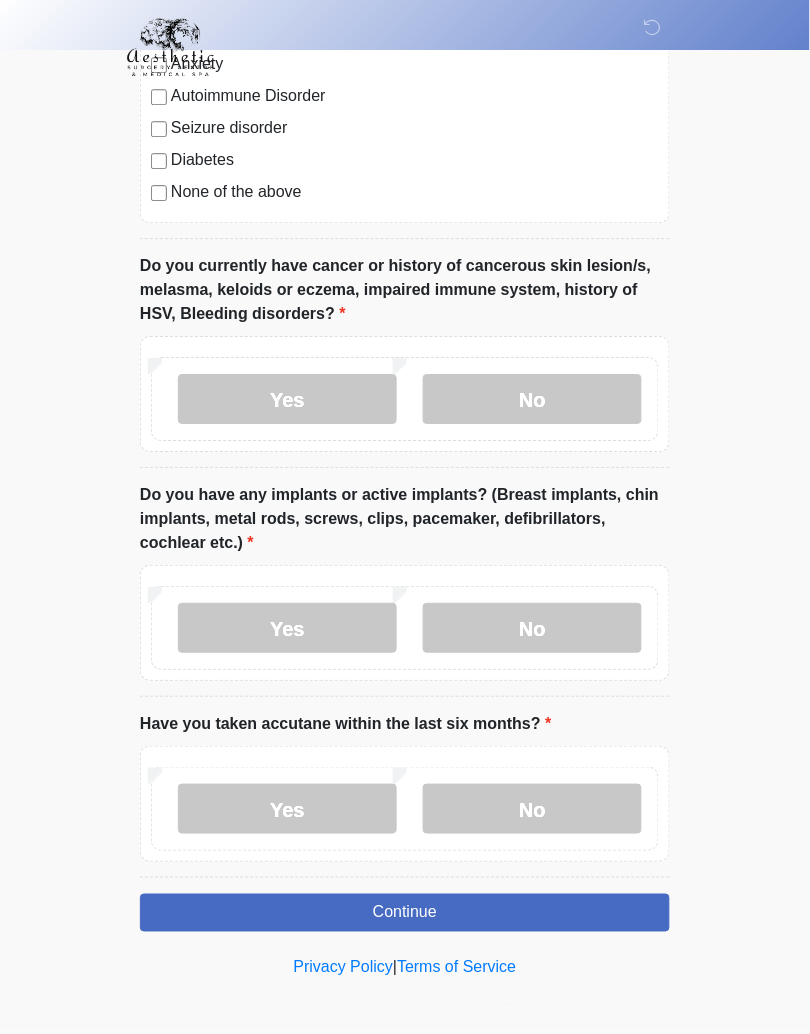 scroll, scrollTop: 1705, scrollLeft: 0, axis: vertical 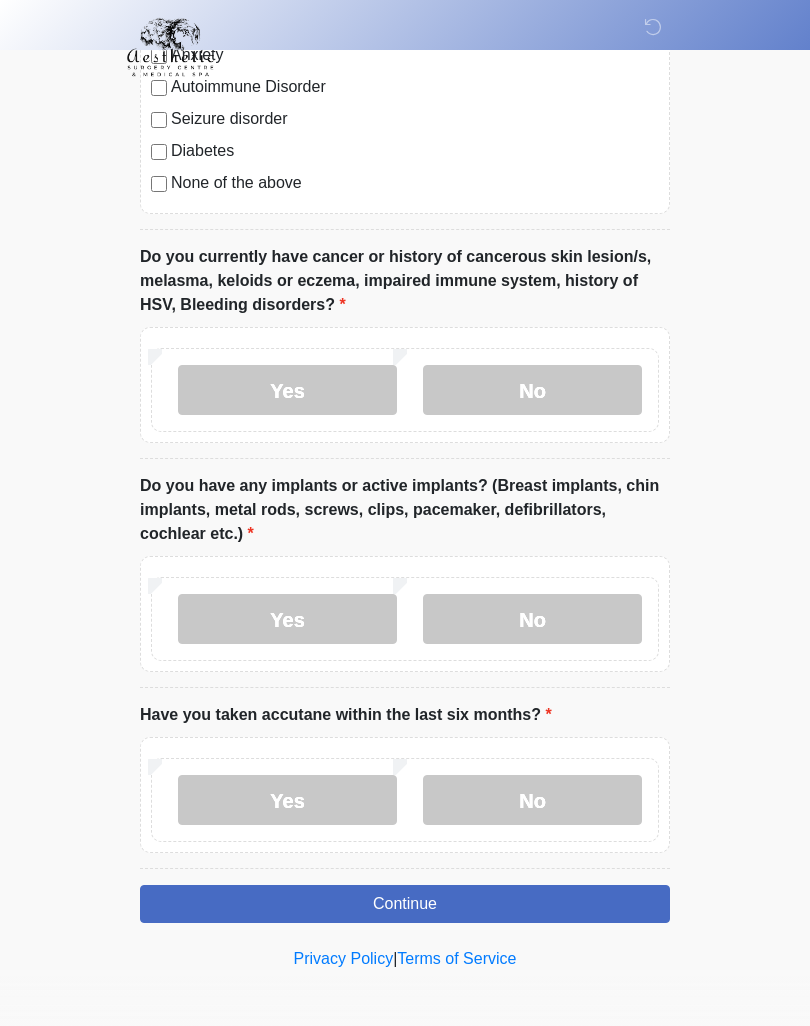 click on "Continue" at bounding box center (405, 904) 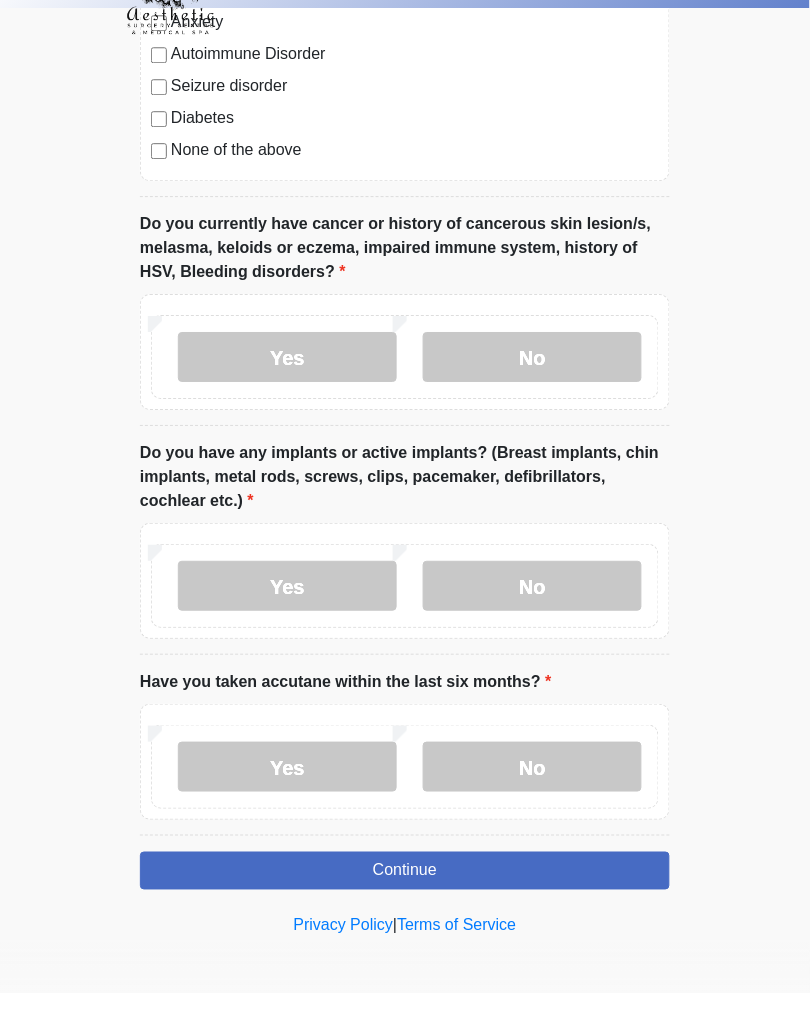 scroll, scrollTop: 1705, scrollLeft: 0, axis: vertical 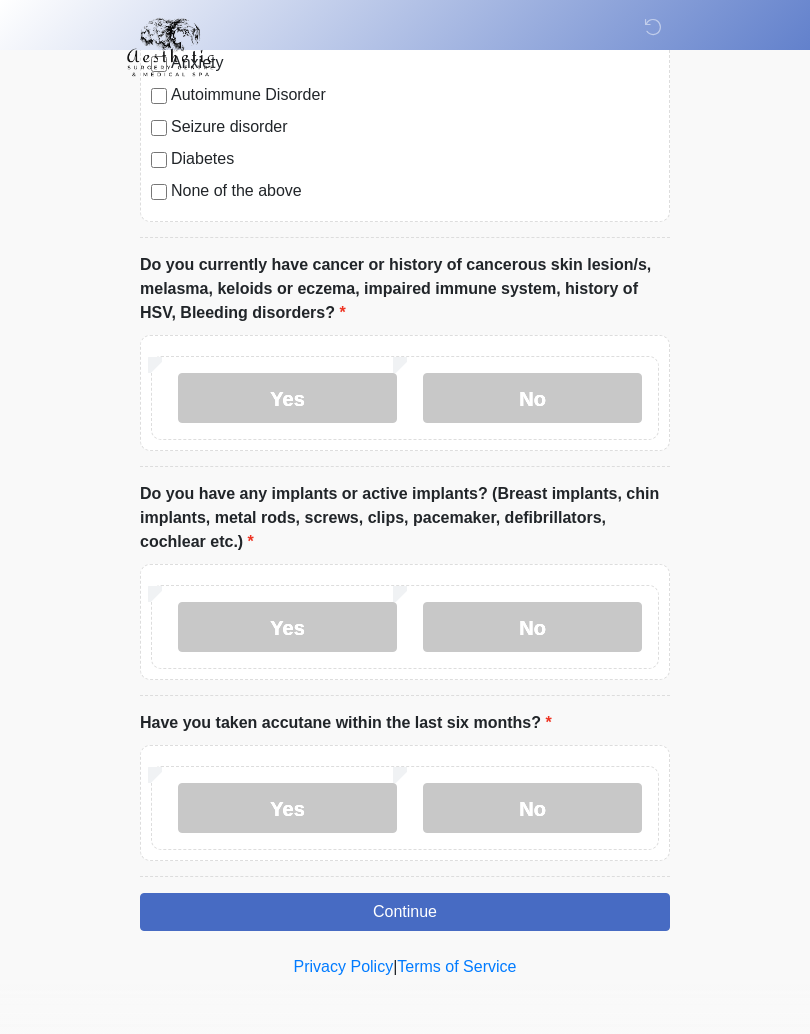 click on "Continue" at bounding box center (405, 912) 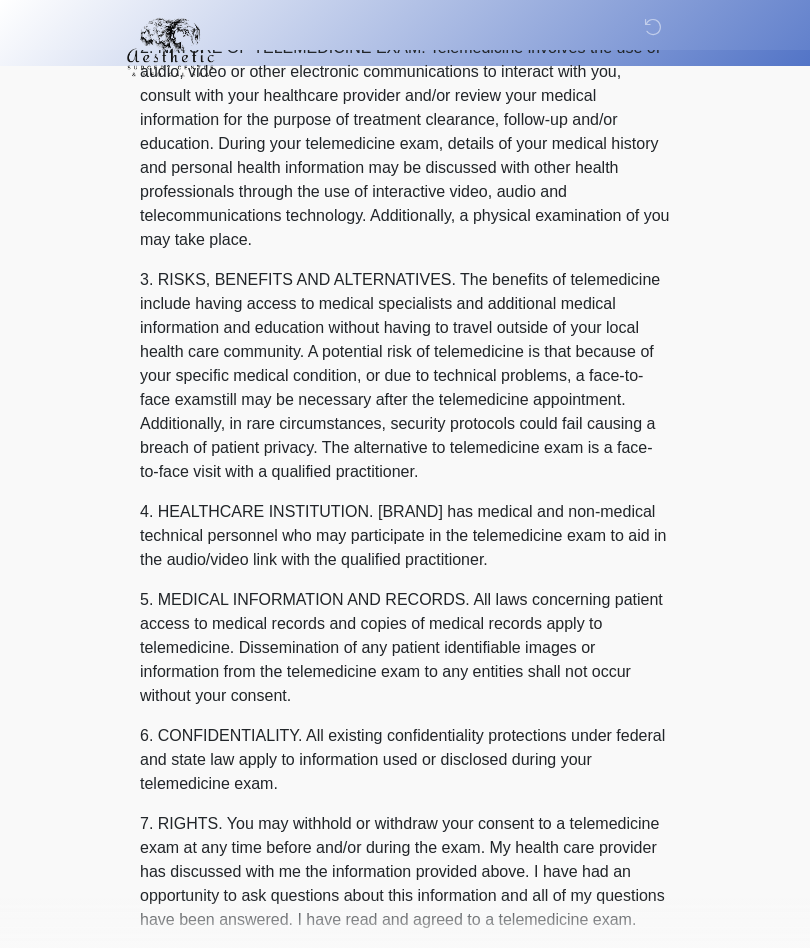 scroll, scrollTop: 0, scrollLeft: 0, axis: both 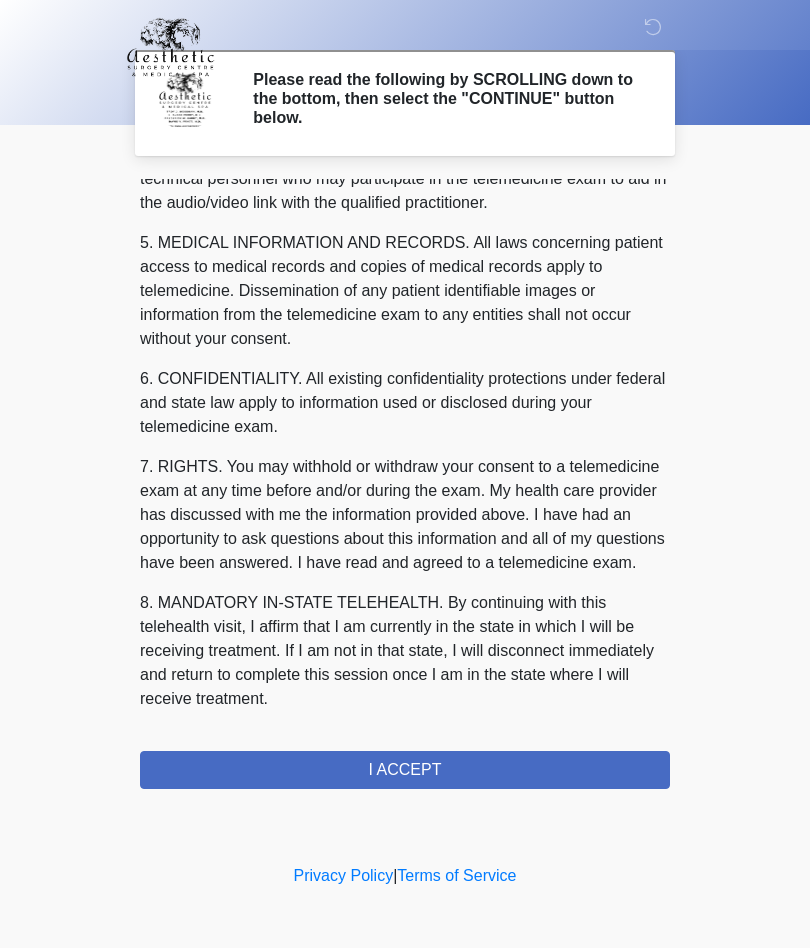 click on "I ACCEPT" at bounding box center (405, 770) 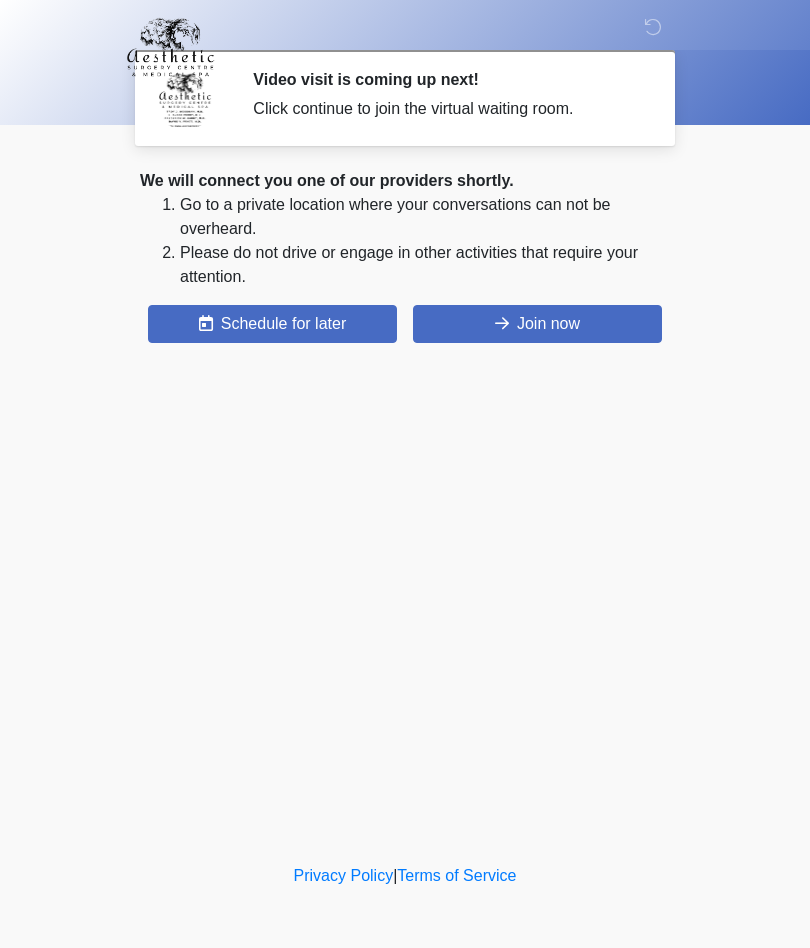 click on "Join now" at bounding box center [537, 324] 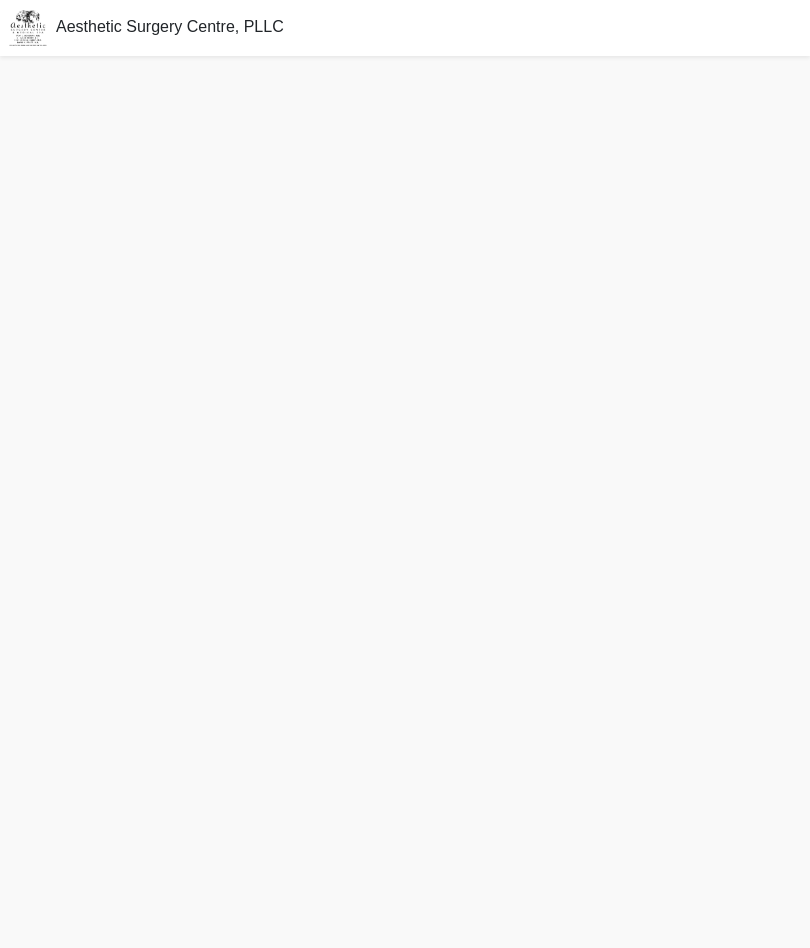 scroll, scrollTop: 0, scrollLeft: 0, axis: both 